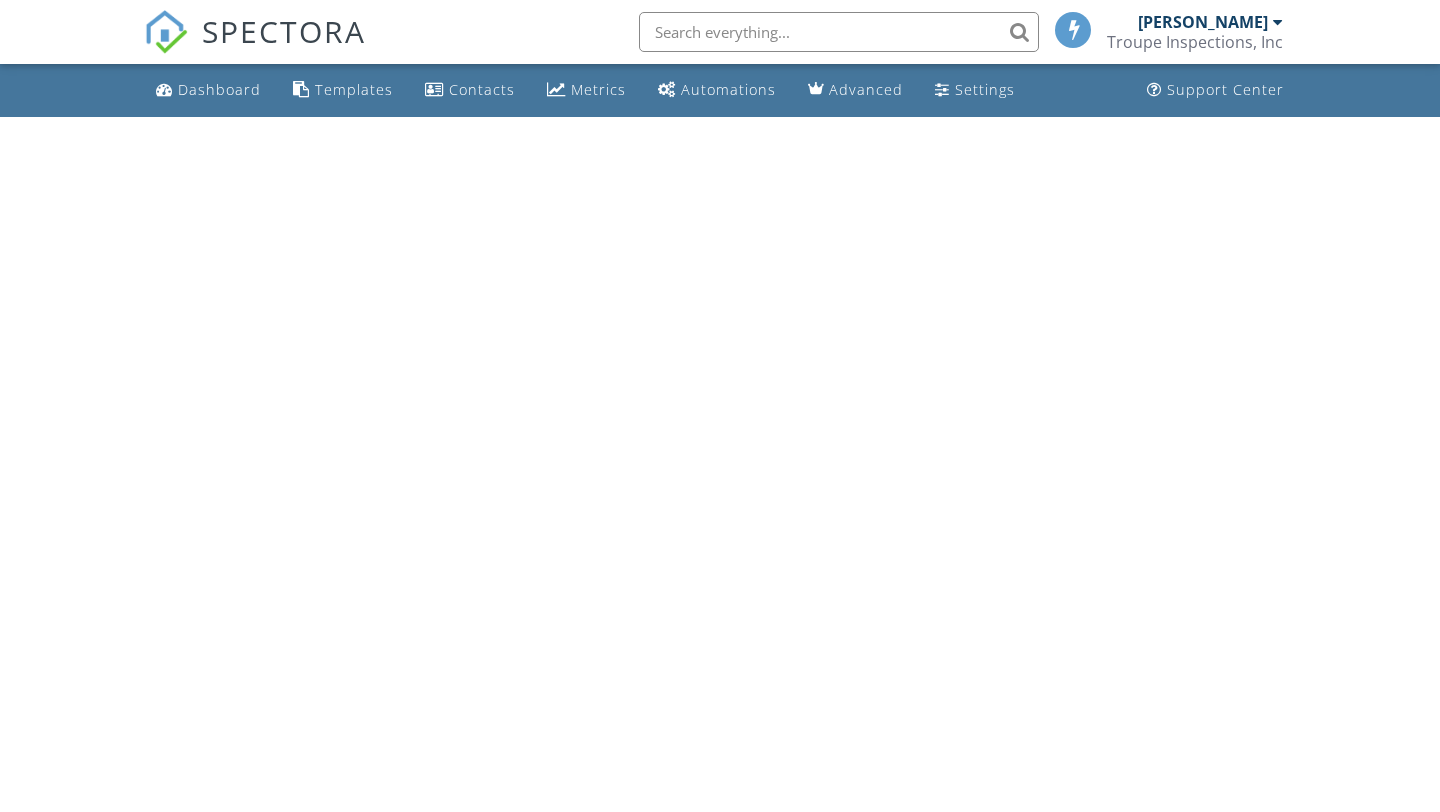 scroll, scrollTop: 0, scrollLeft: 0, axis: both 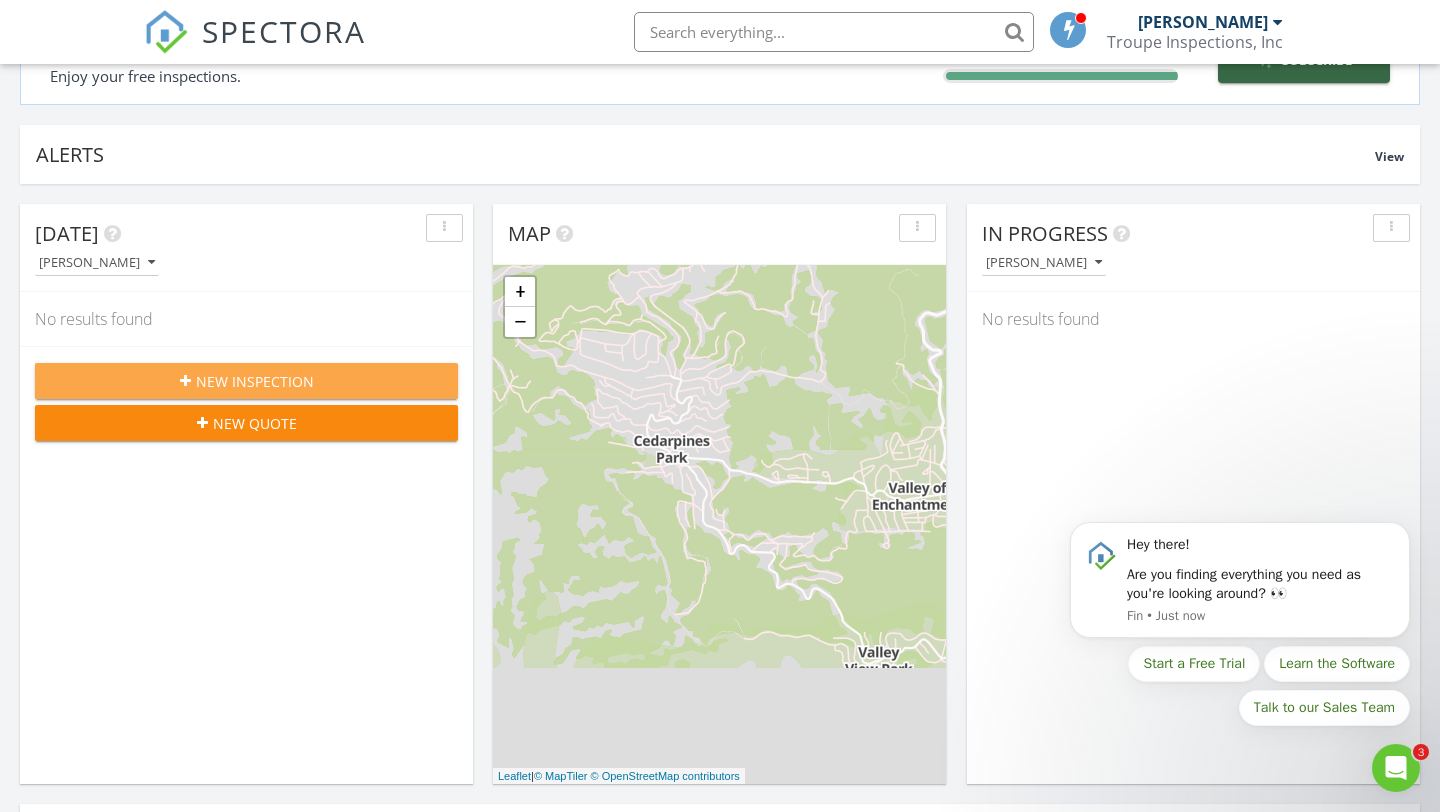 click on "New Inspection" at bounding box center (246, 381) 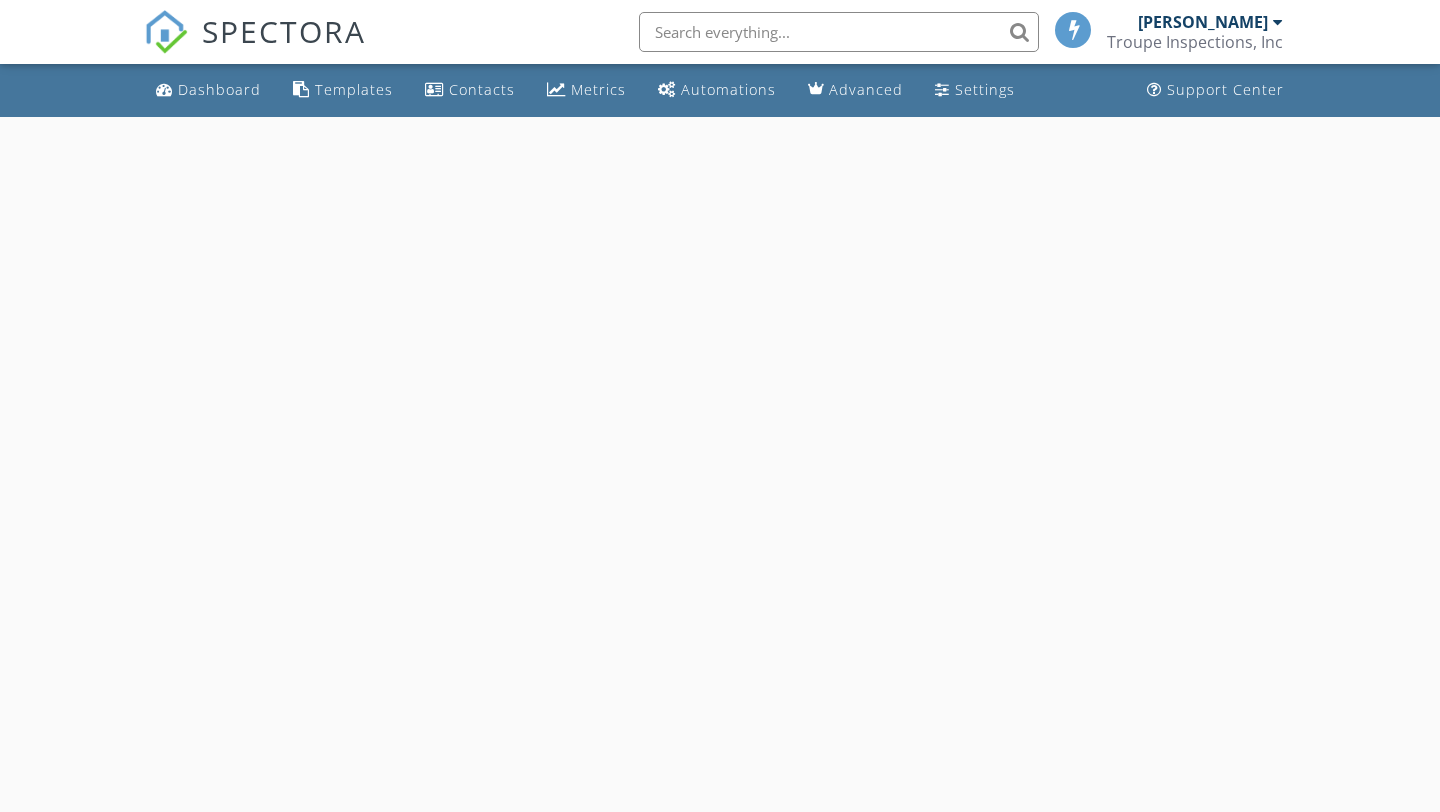 scroll, scrollTop: 0, scrollLeft: 0, axis: both 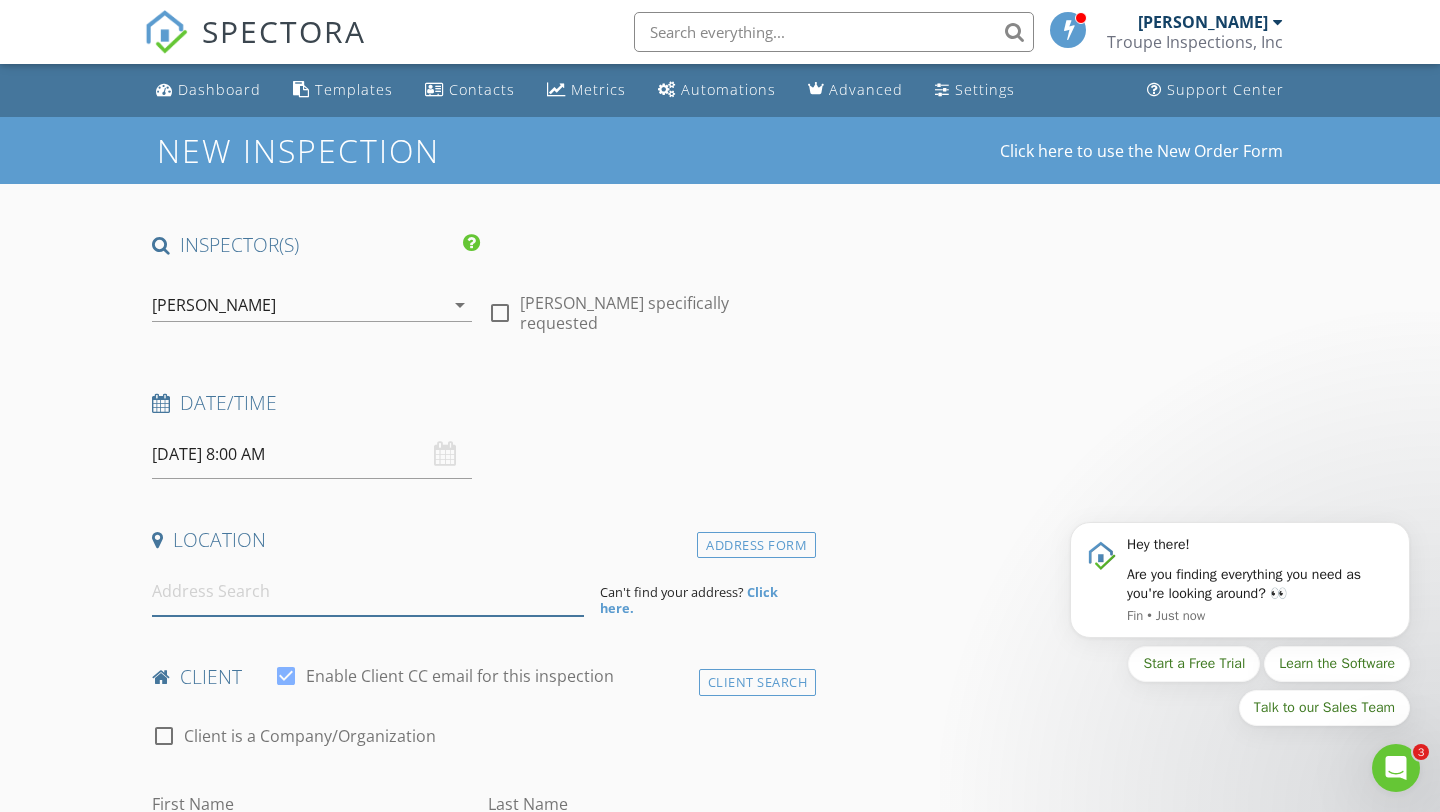 click at bounding box center (368, 591) 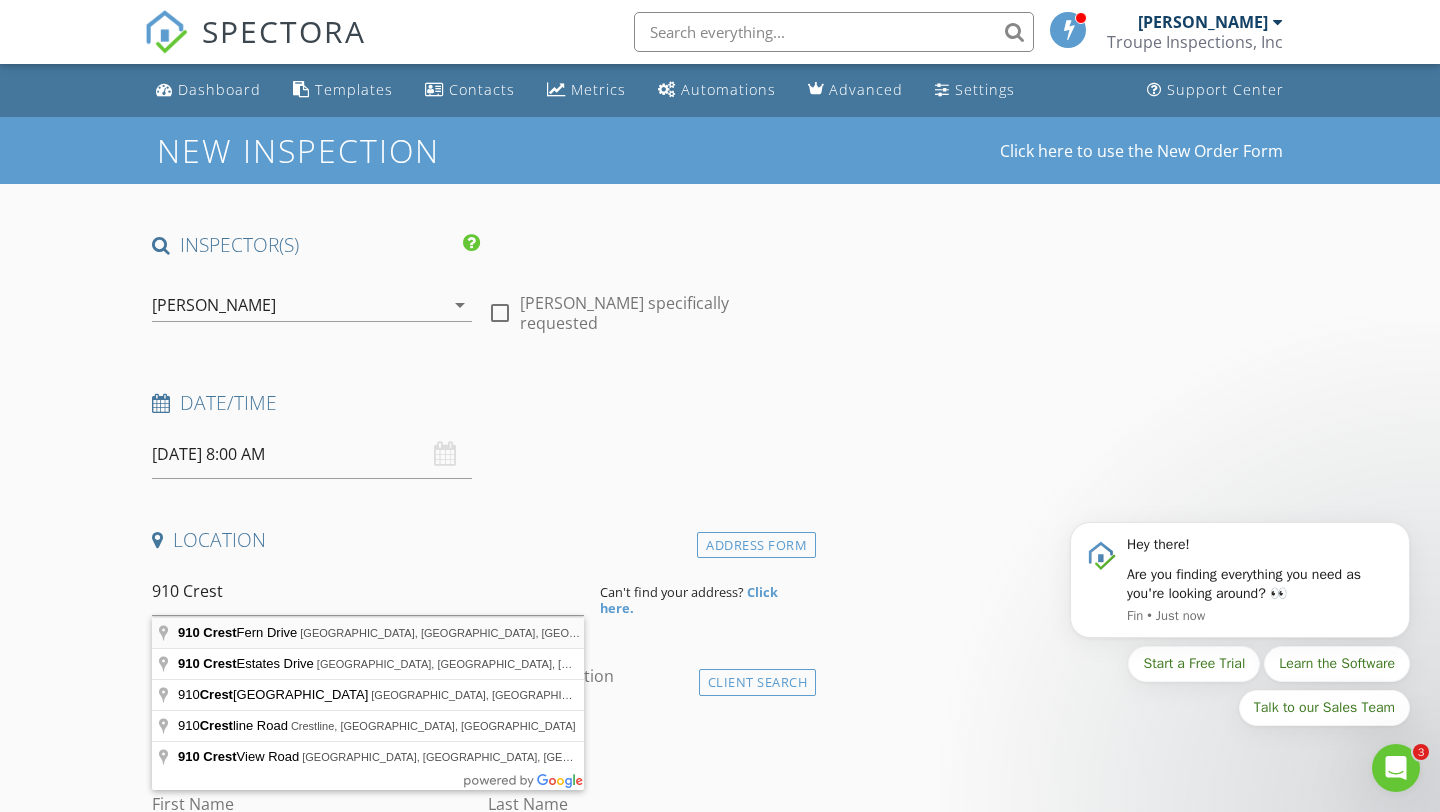 type on "910 Crest Fern Drive, Lake Arrowhead, CA, USA" 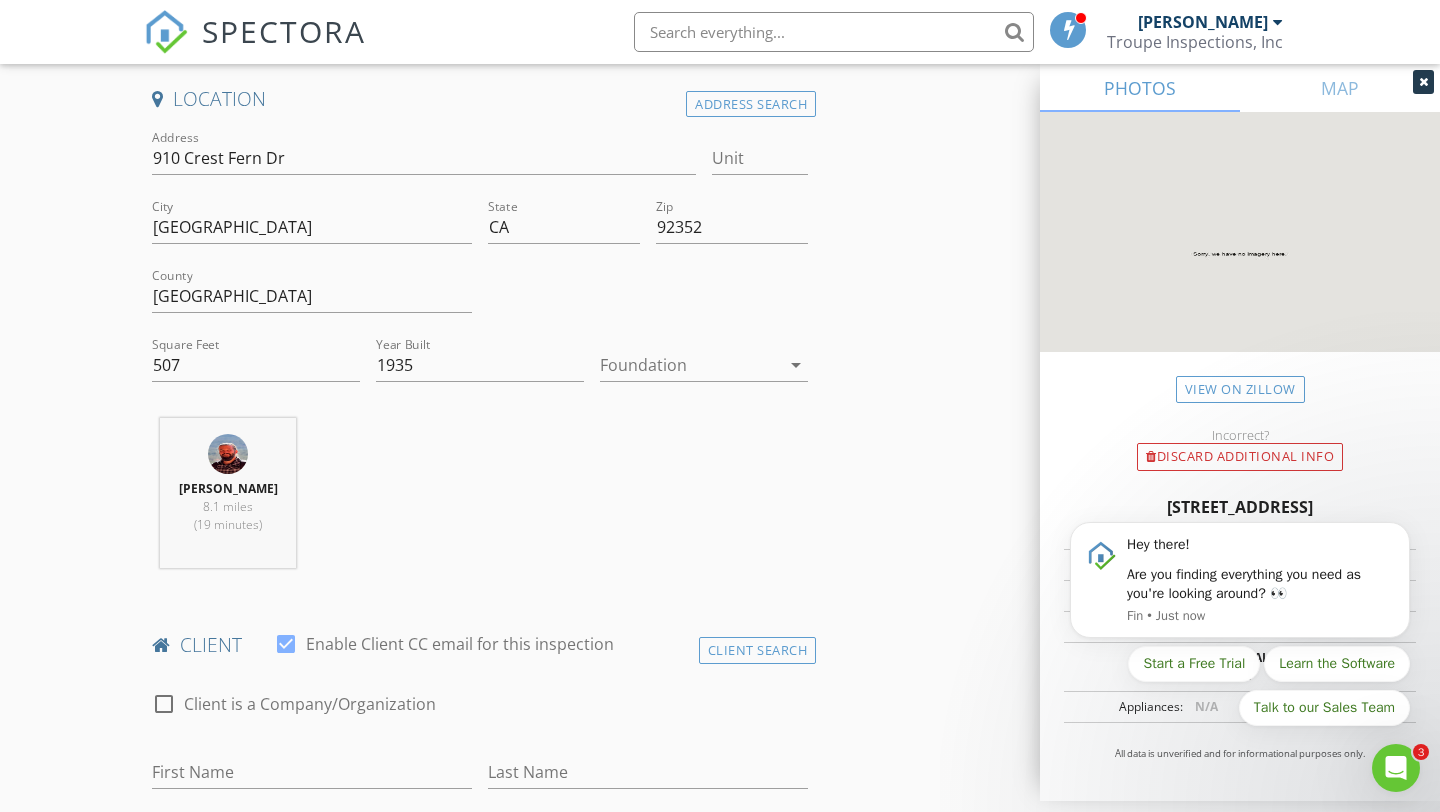 scroll, scrollTop: 442, scrollLeft: 0, axis: vertical 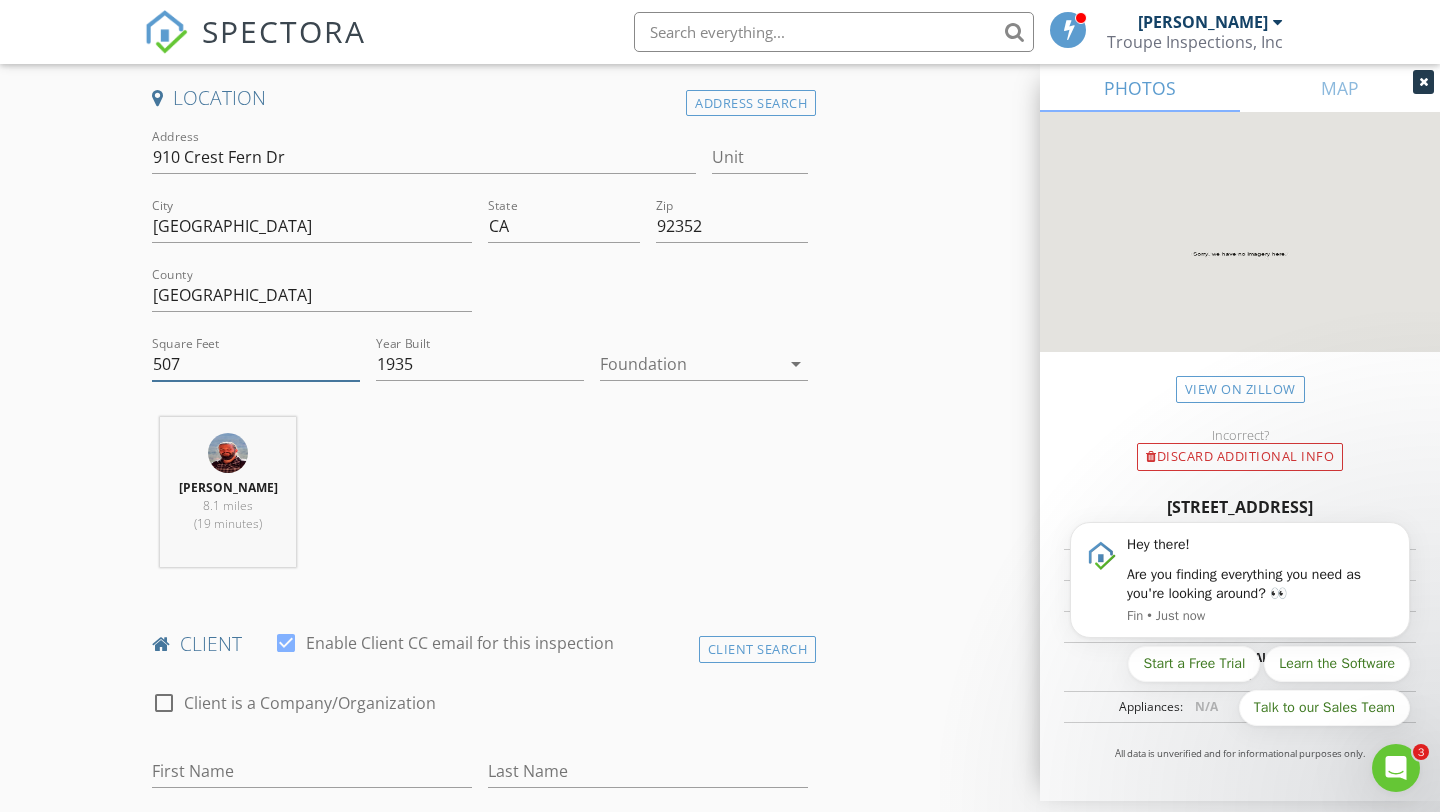 click on "507" at bounding box center [256, 364] 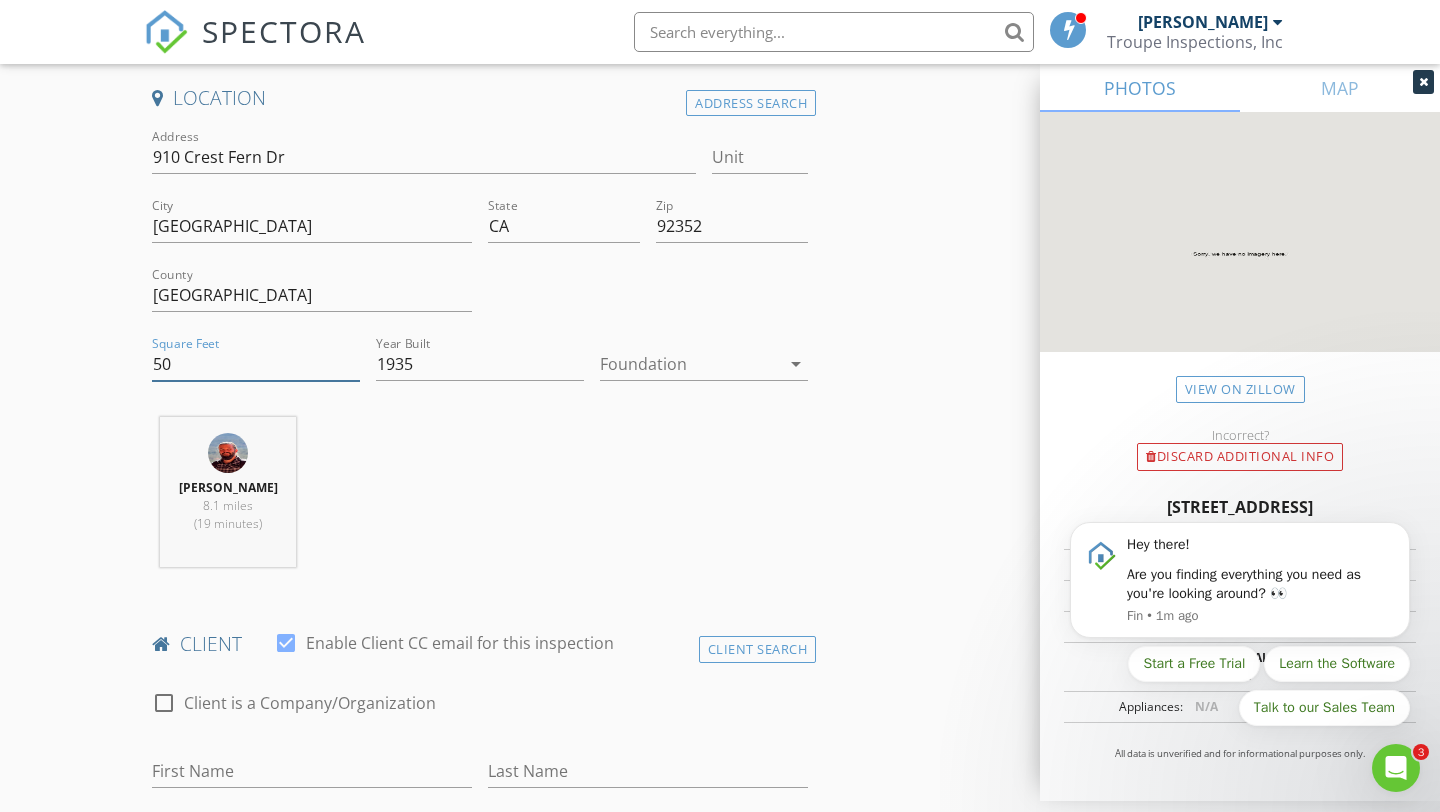 type on "5" 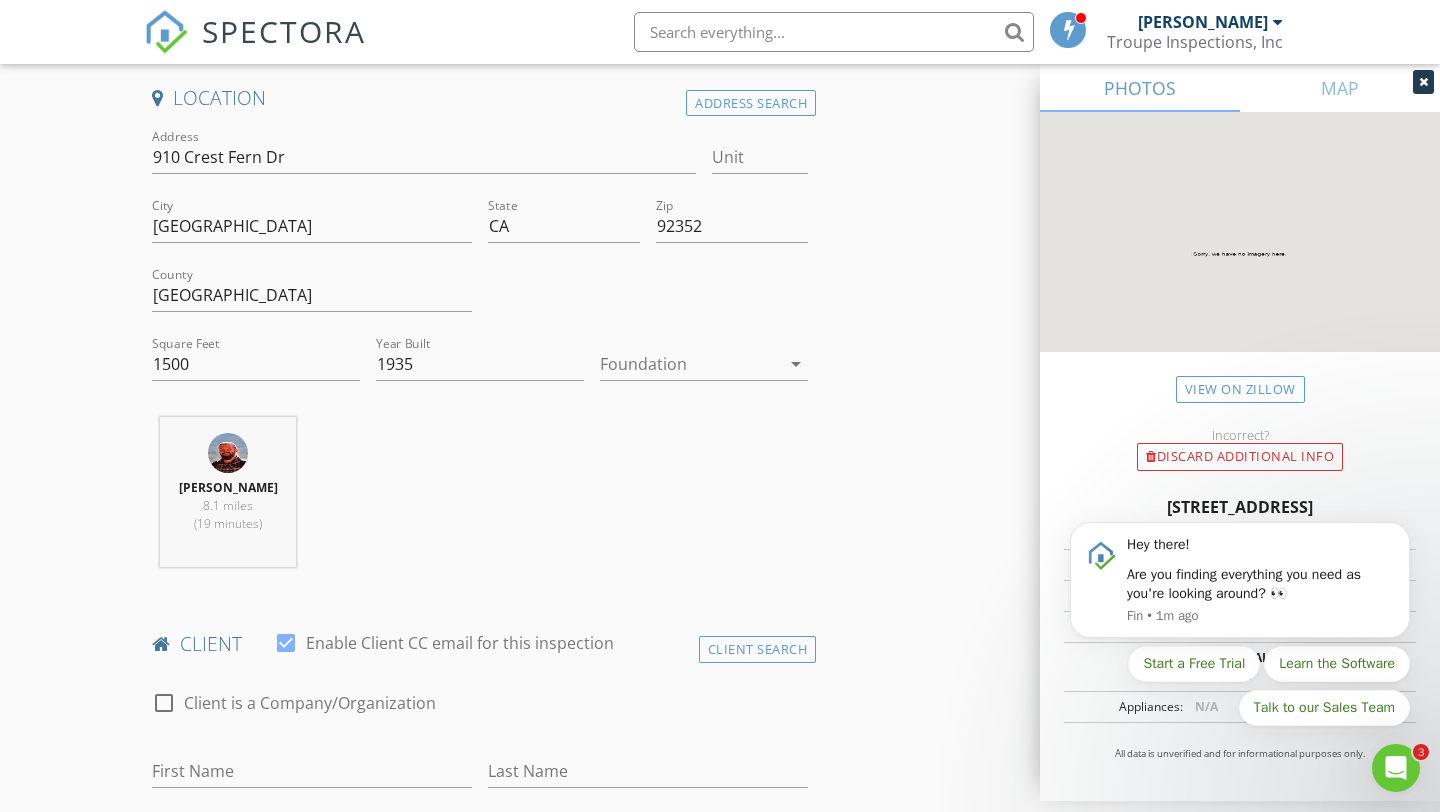 click on "Travis Troupe     8.1 miles     (19 minutes)" at bounding box center (480, 500) 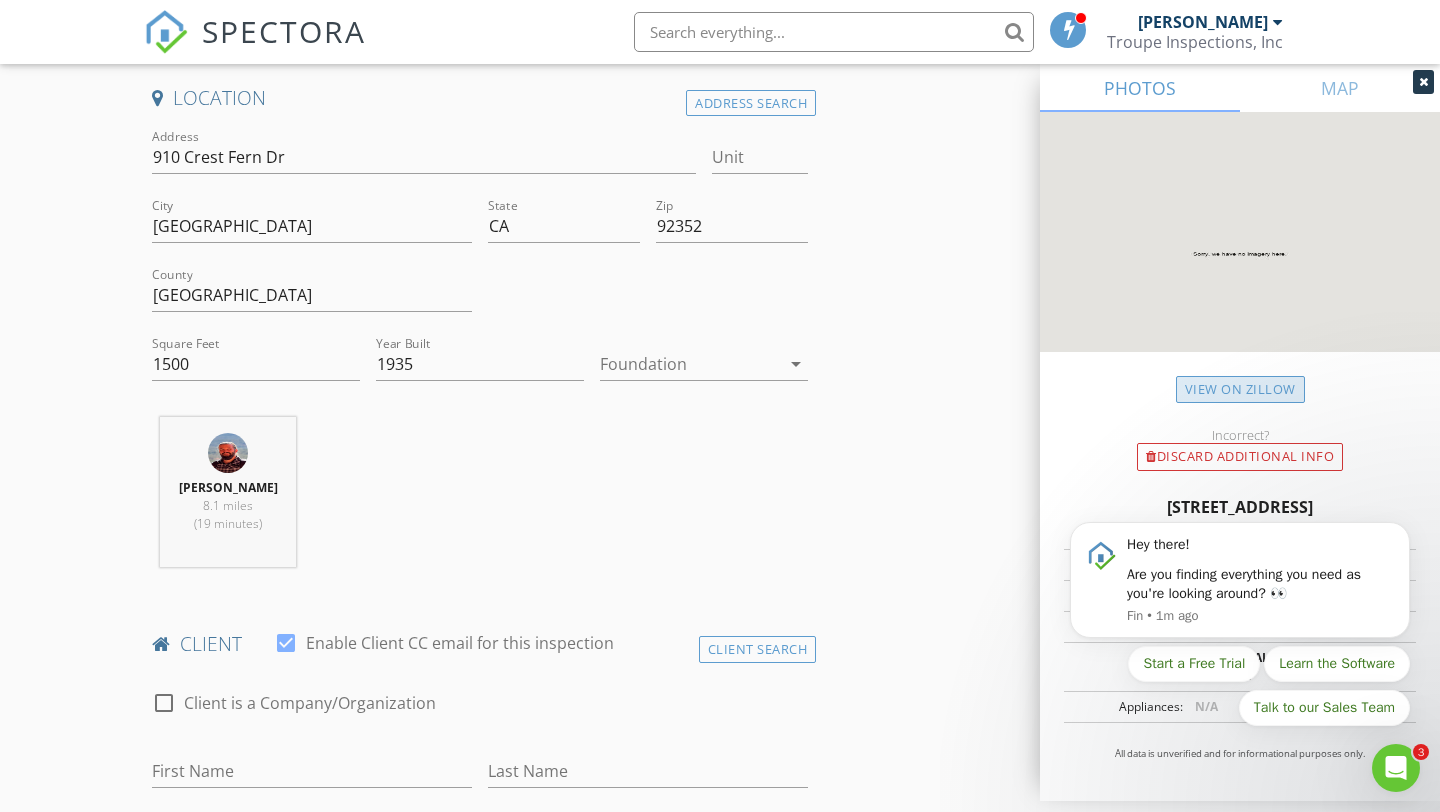click on "View on Zillow" at bounding box center [1240, 389] 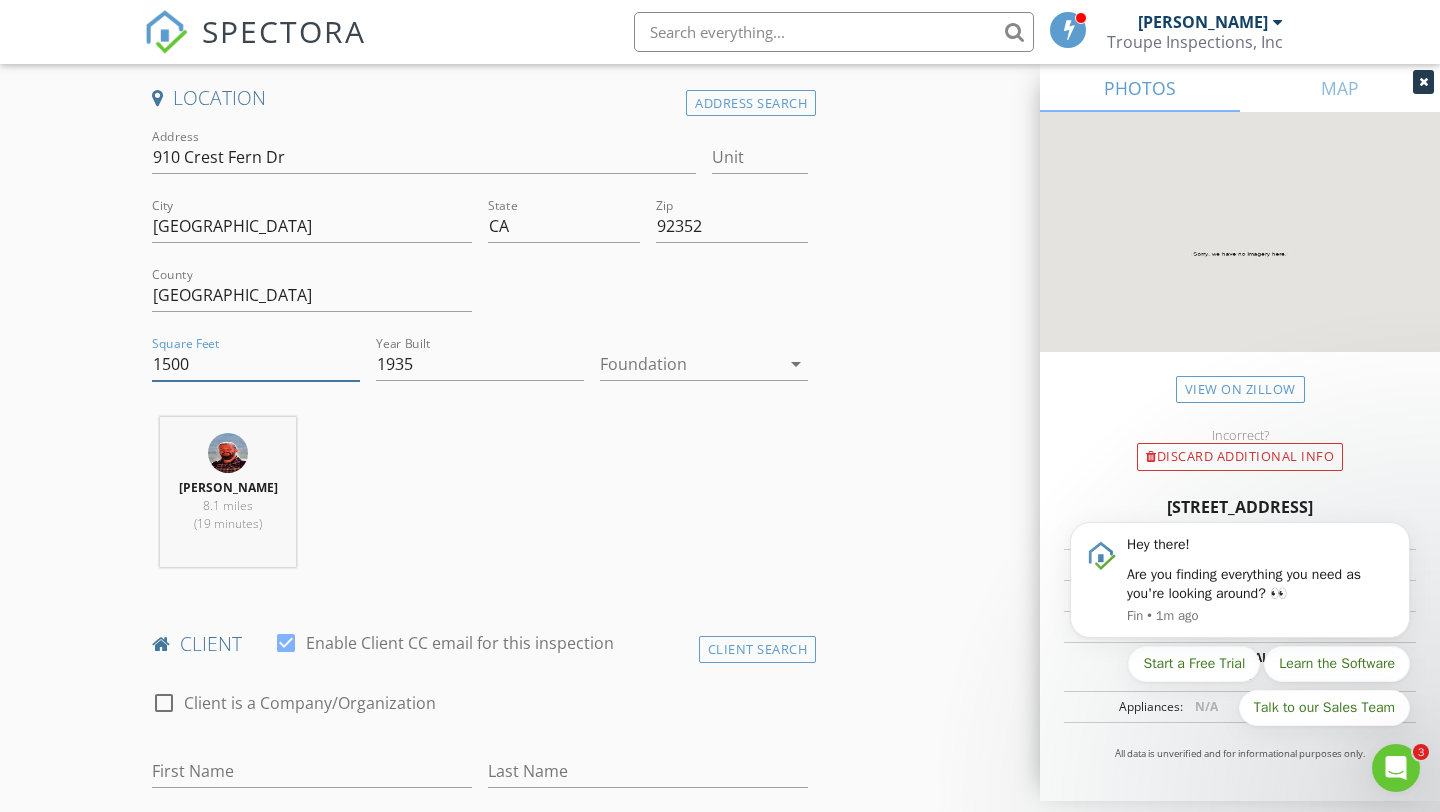 click on "1500" at bounding box center (256, 364) 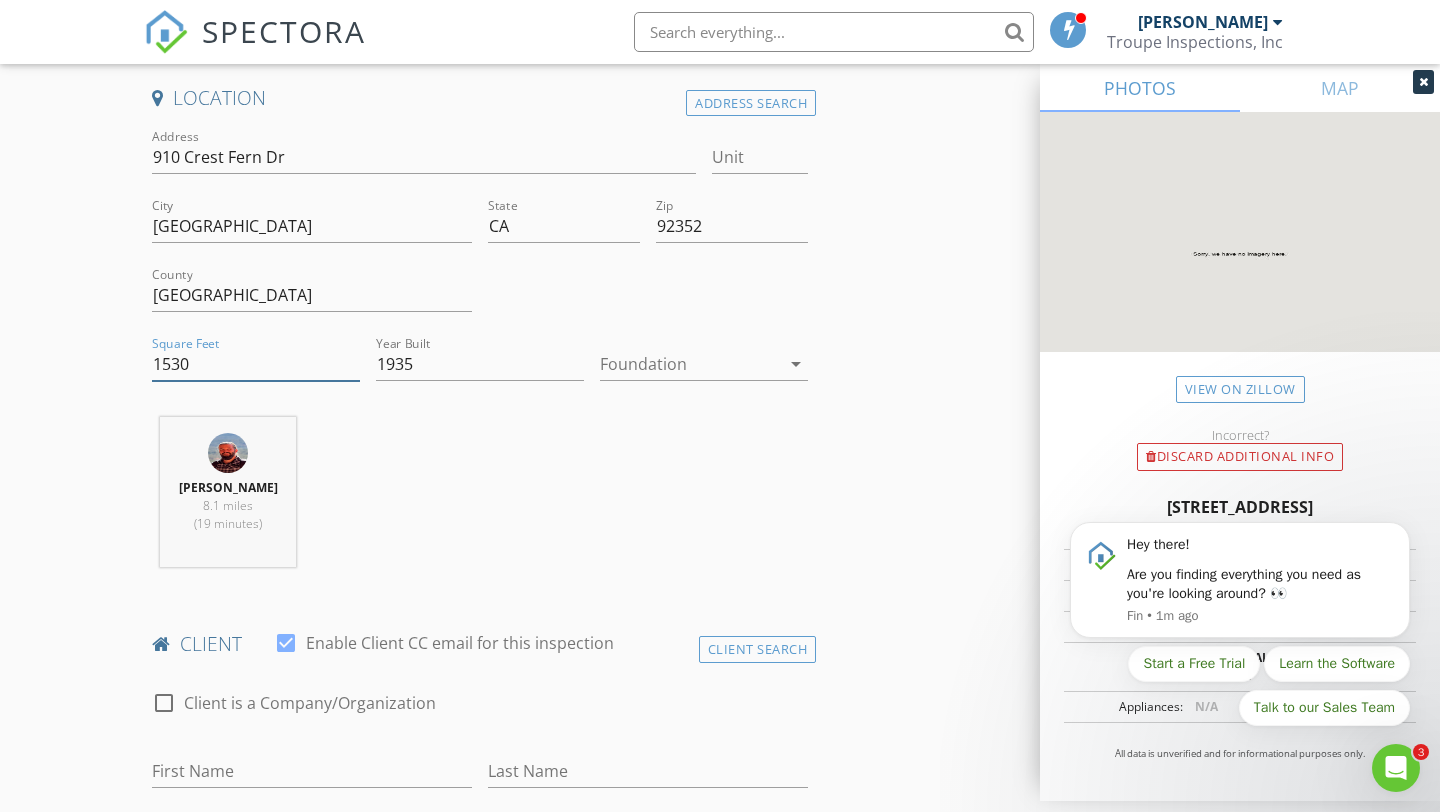 type on "1530" 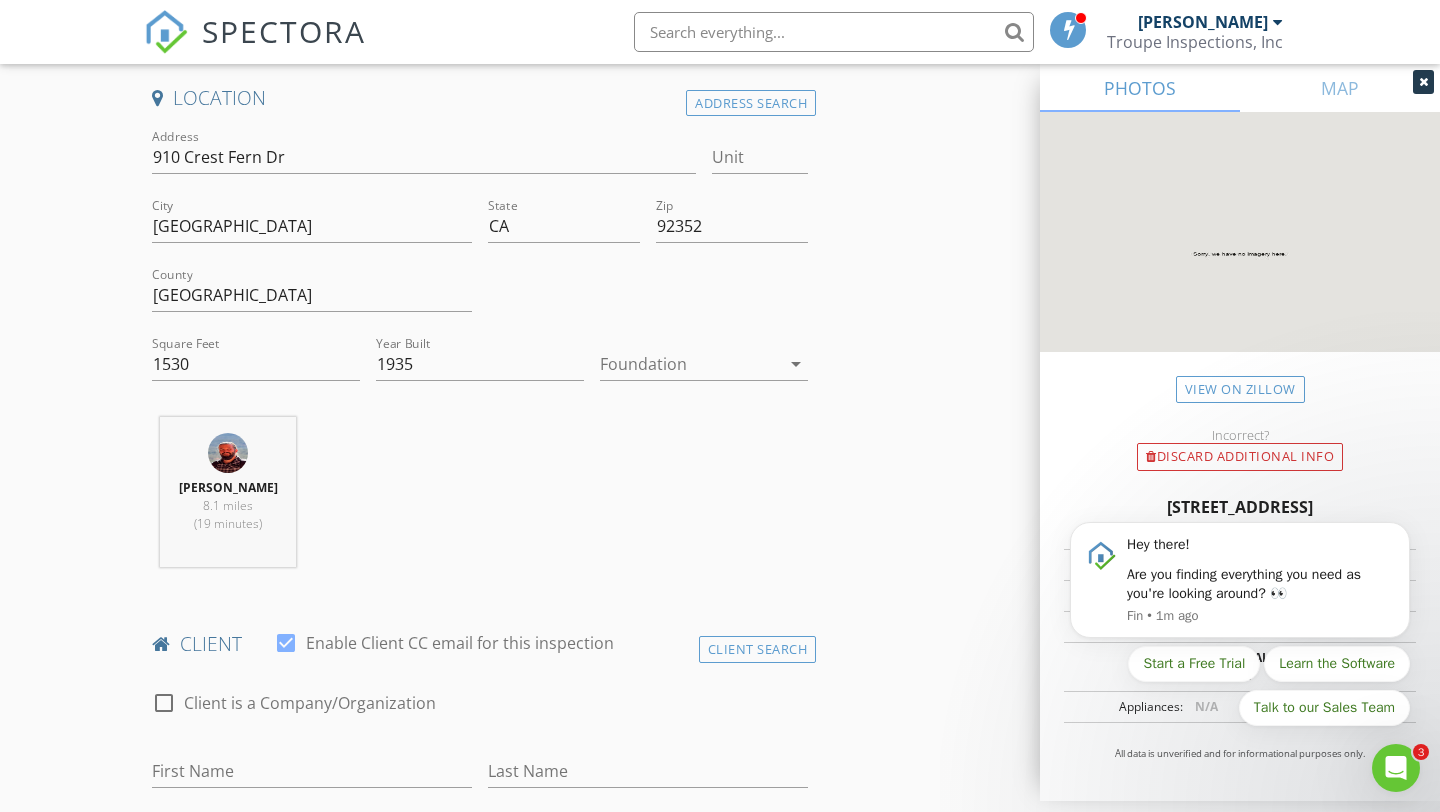 click on "Travis Troupe     8.1 miles     (19 minutes)" at bounding box center (480, 500) 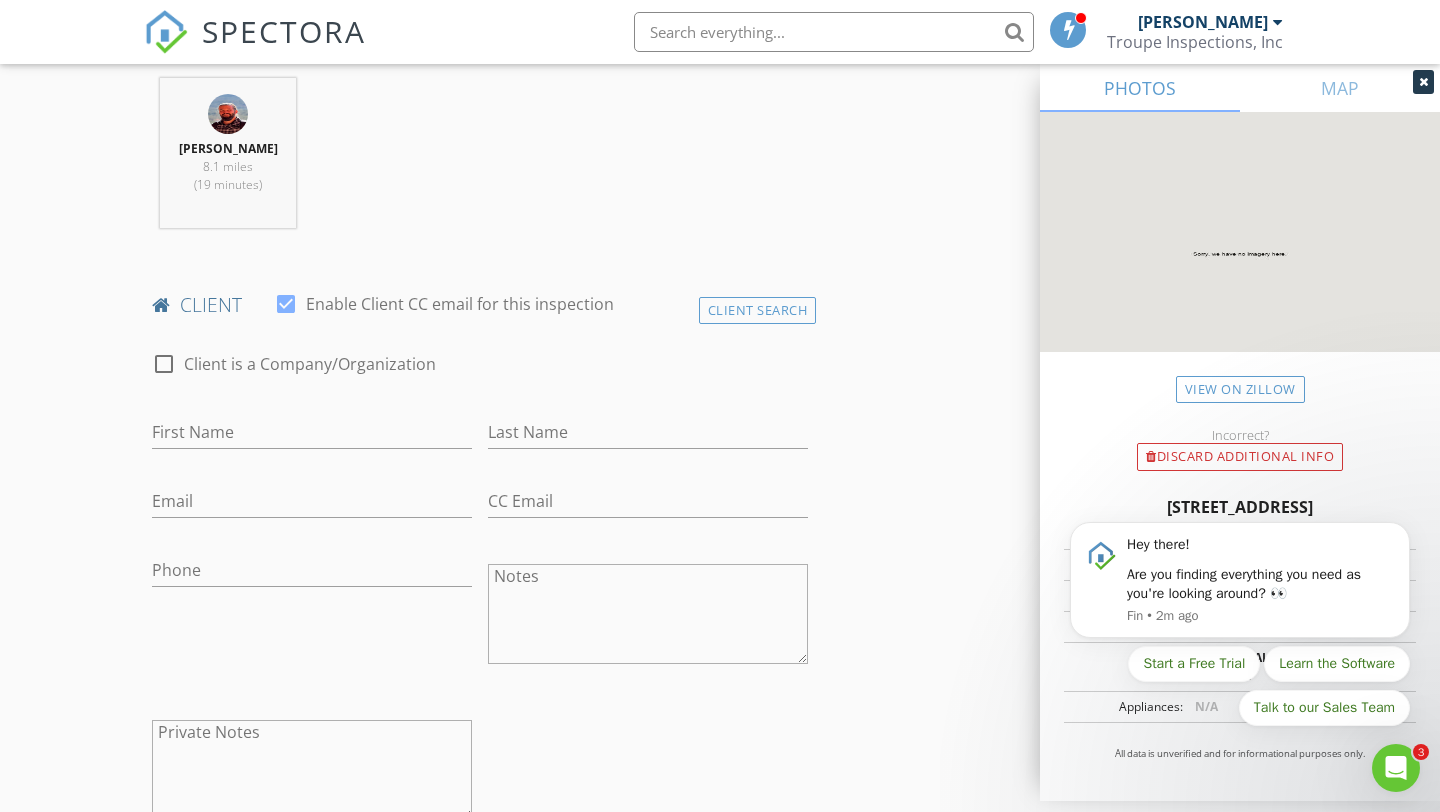 scroll, scrollTop: 792, scrollLeft: 0, axis: vertical 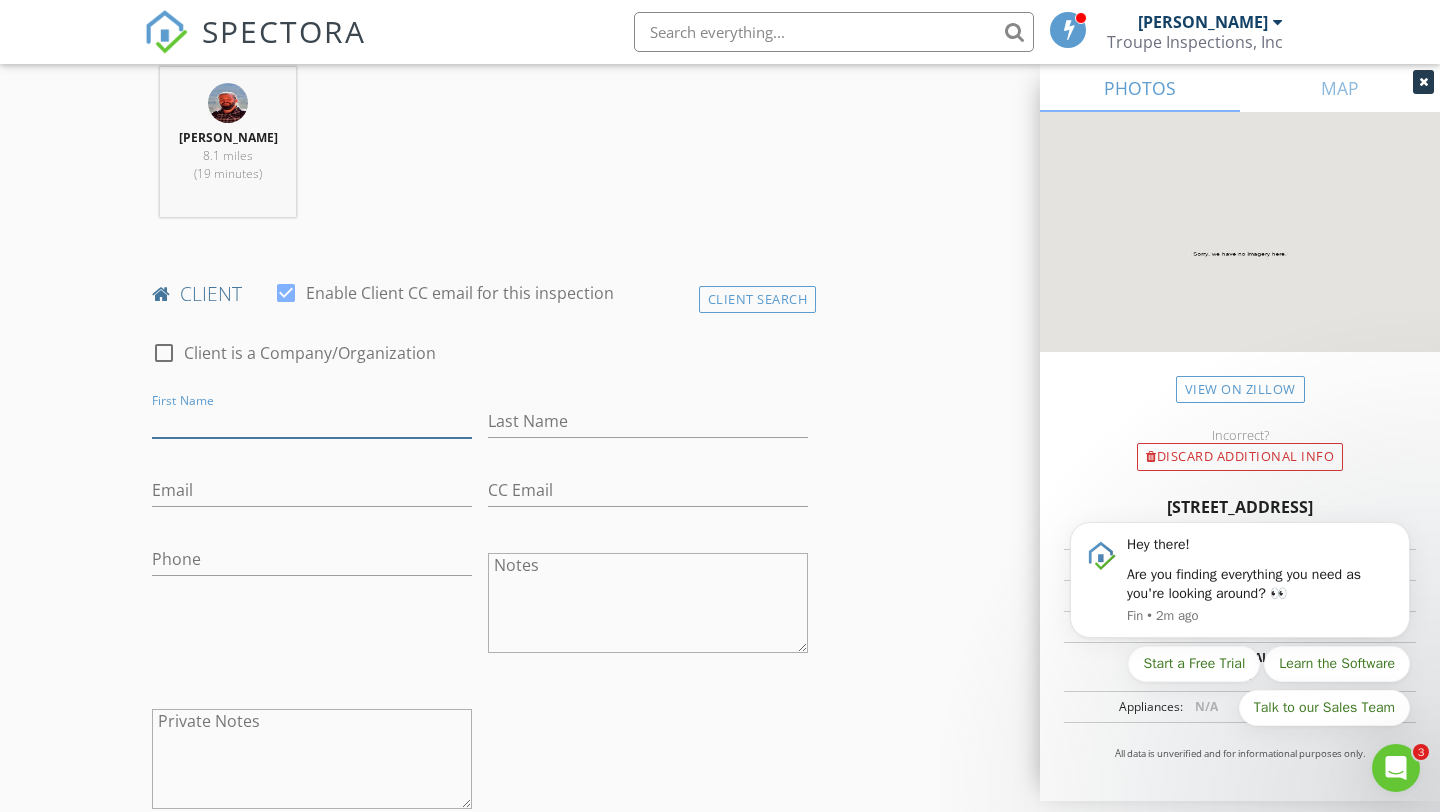 click on "First Name" at bounding box center (312, 421) 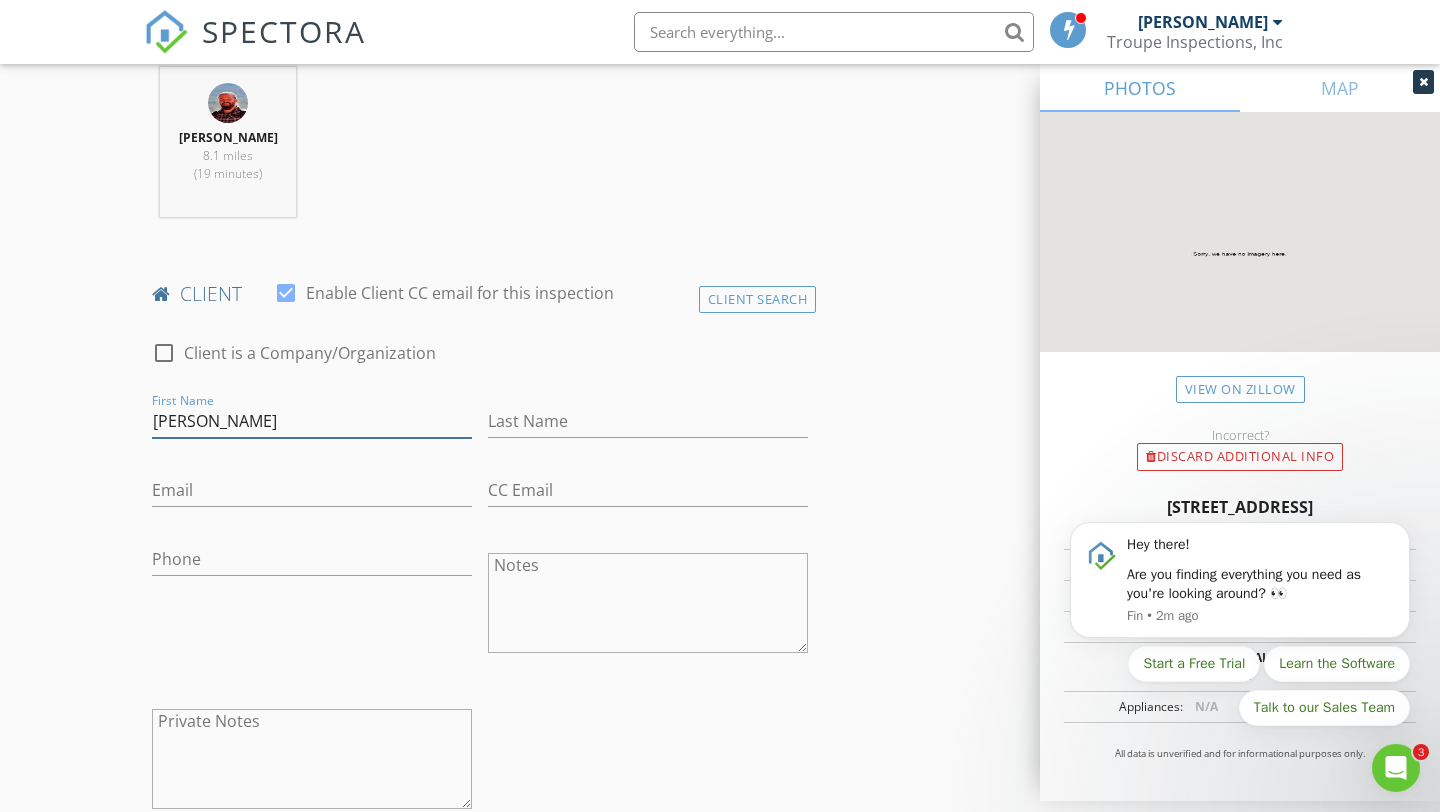 type on "Kenny" 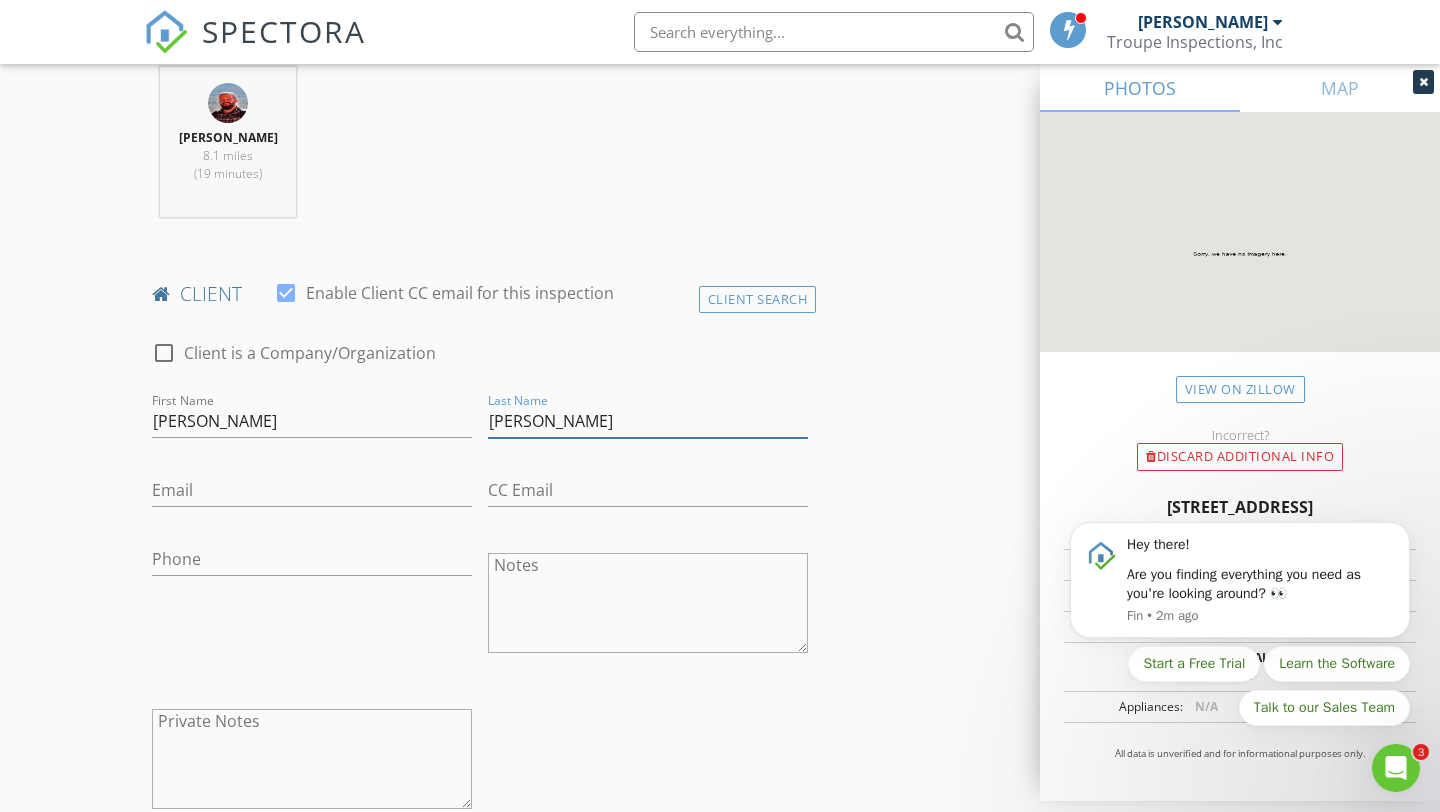 type on "Anderson" 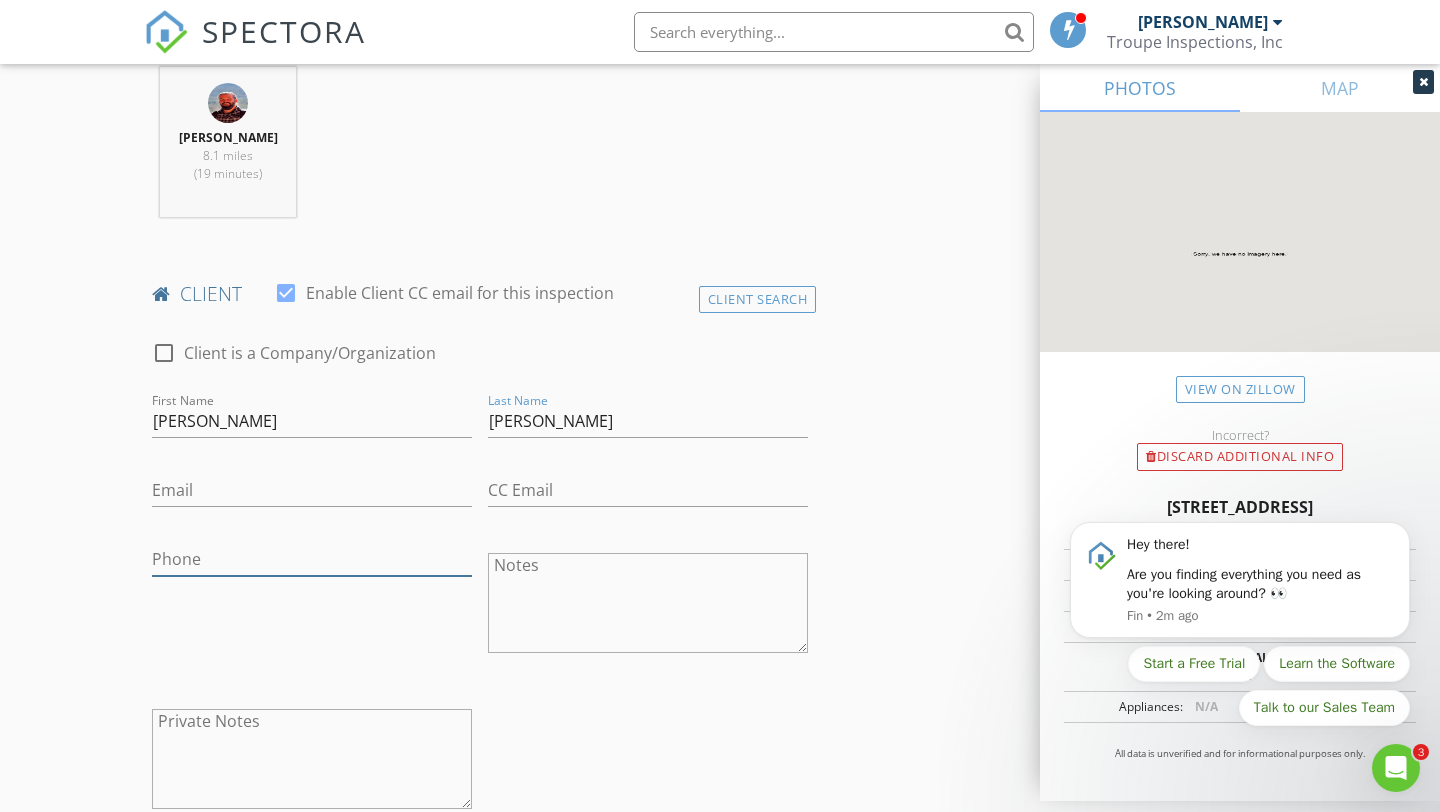 click on "Phone" at bounding box center [312, 559] 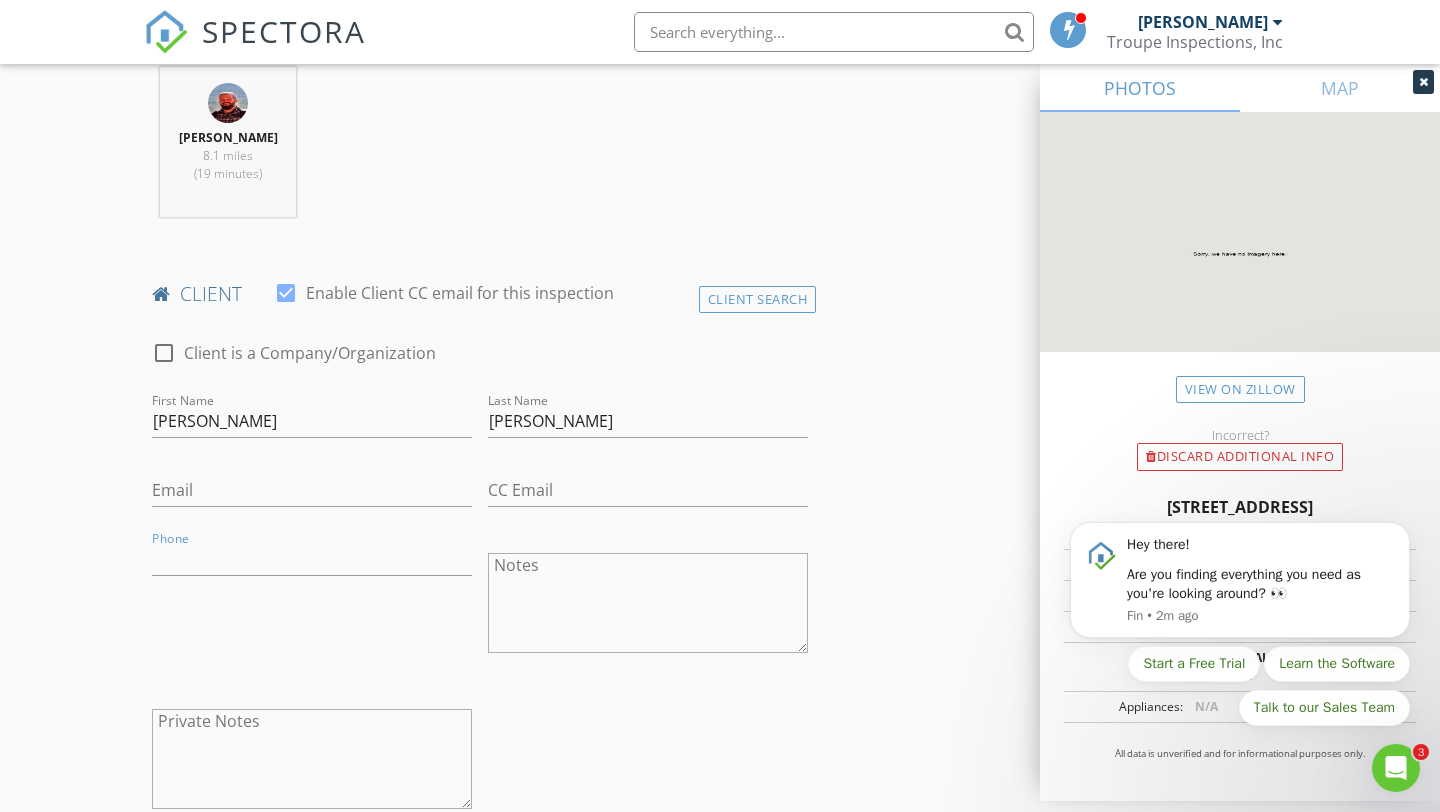 click at bounding box center (1396, 768) 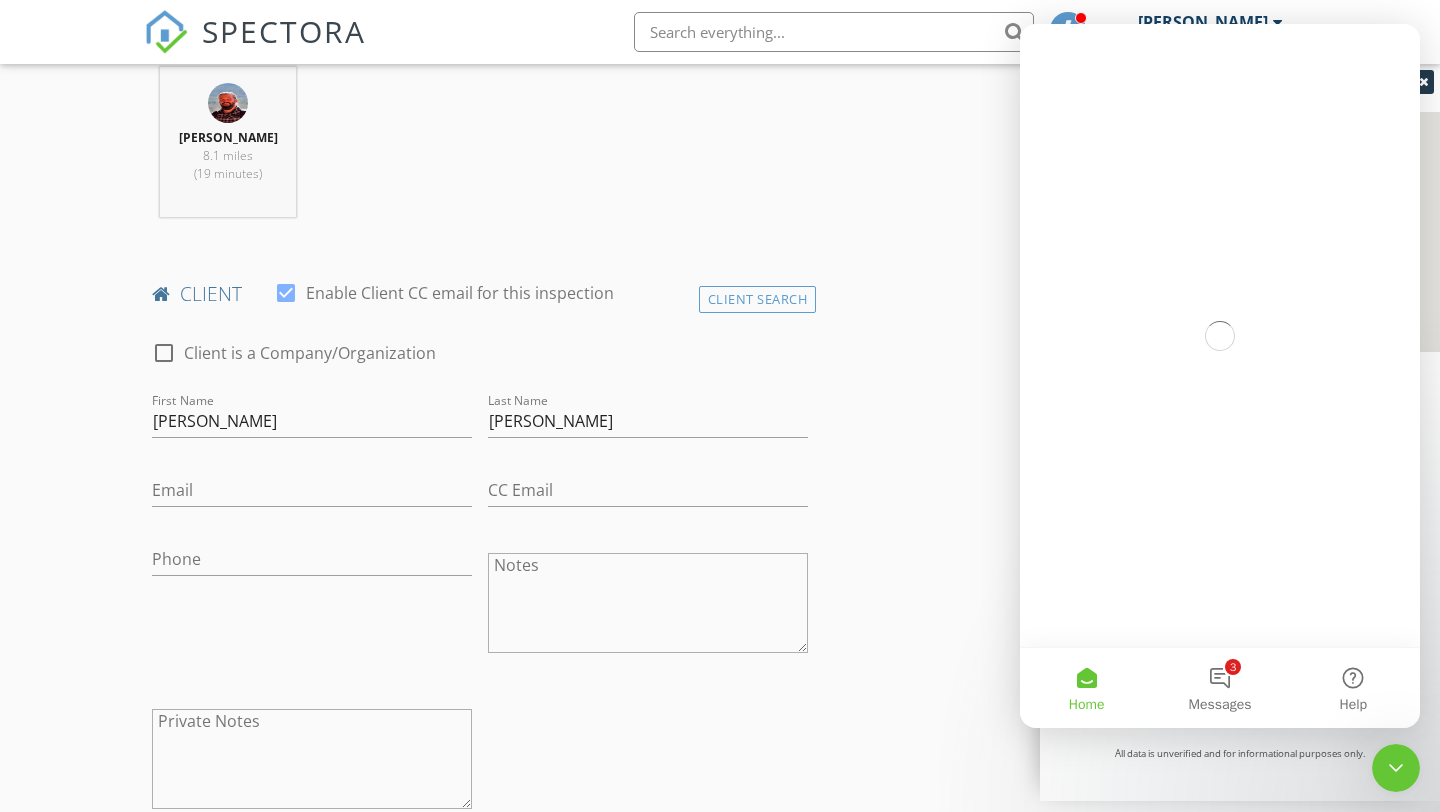 scroll, scrollTop: 0, scrollLeft: 0, axis: both 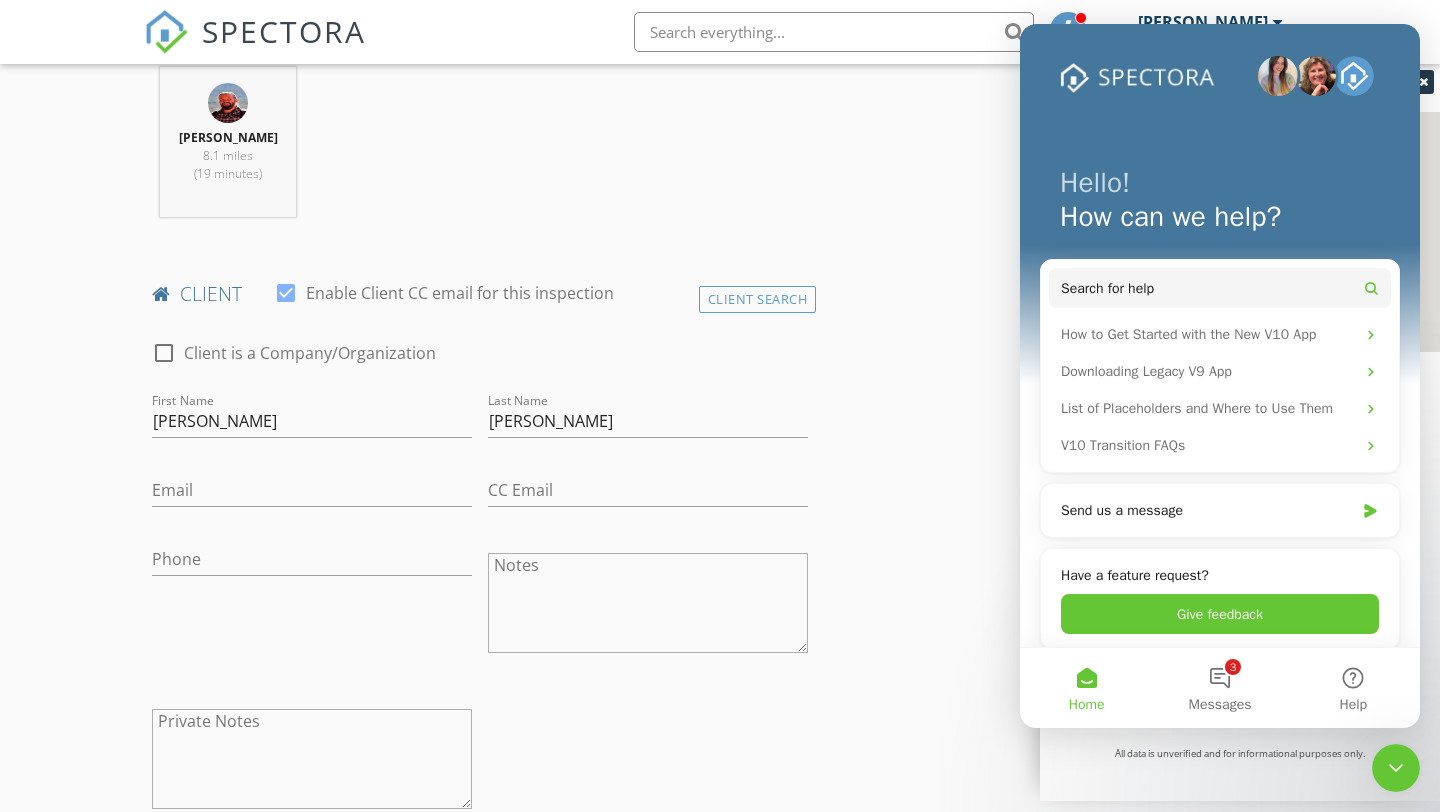 click at bounding box center (1396, 768) 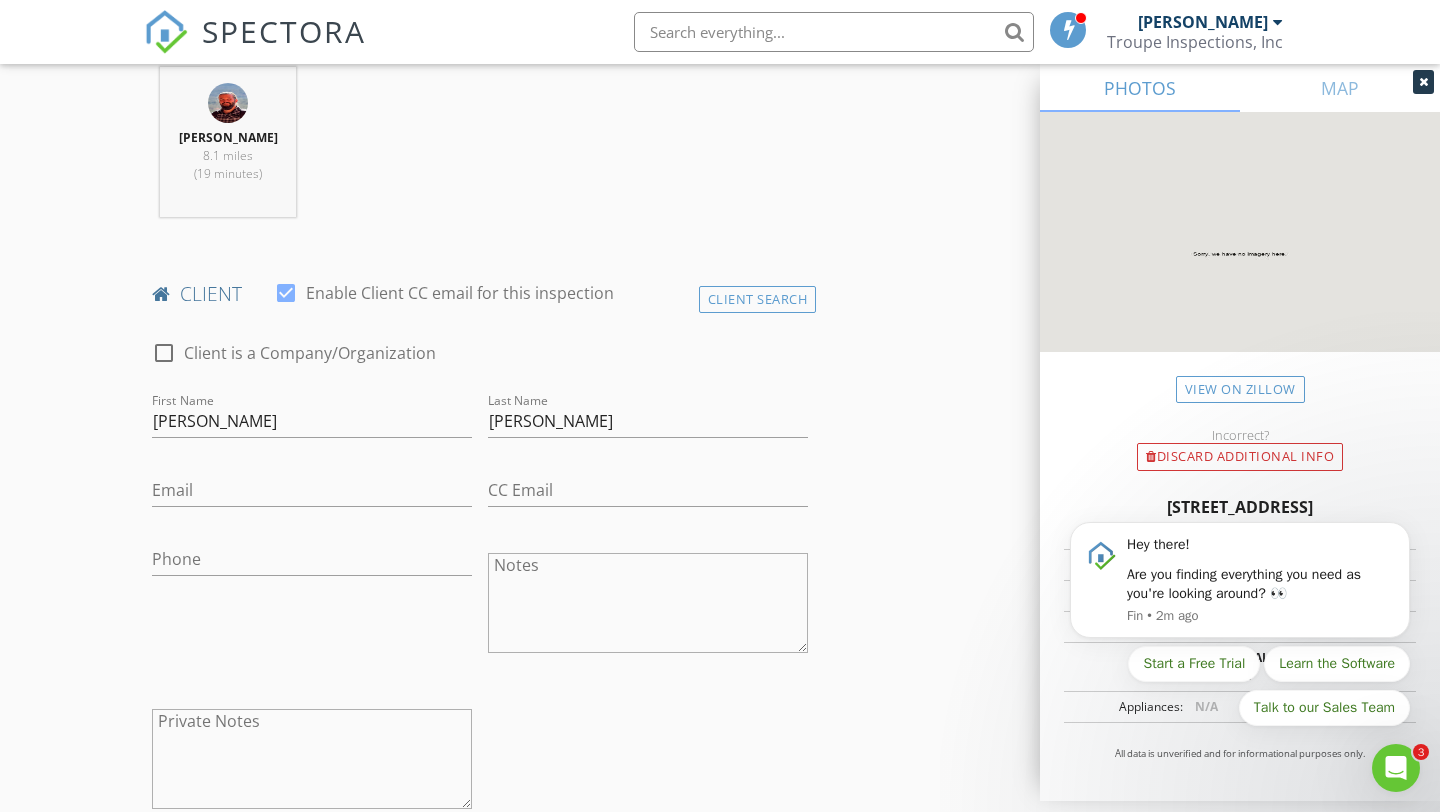 scroll, scrollTop: 0, scrollLeft: 0, axis: both 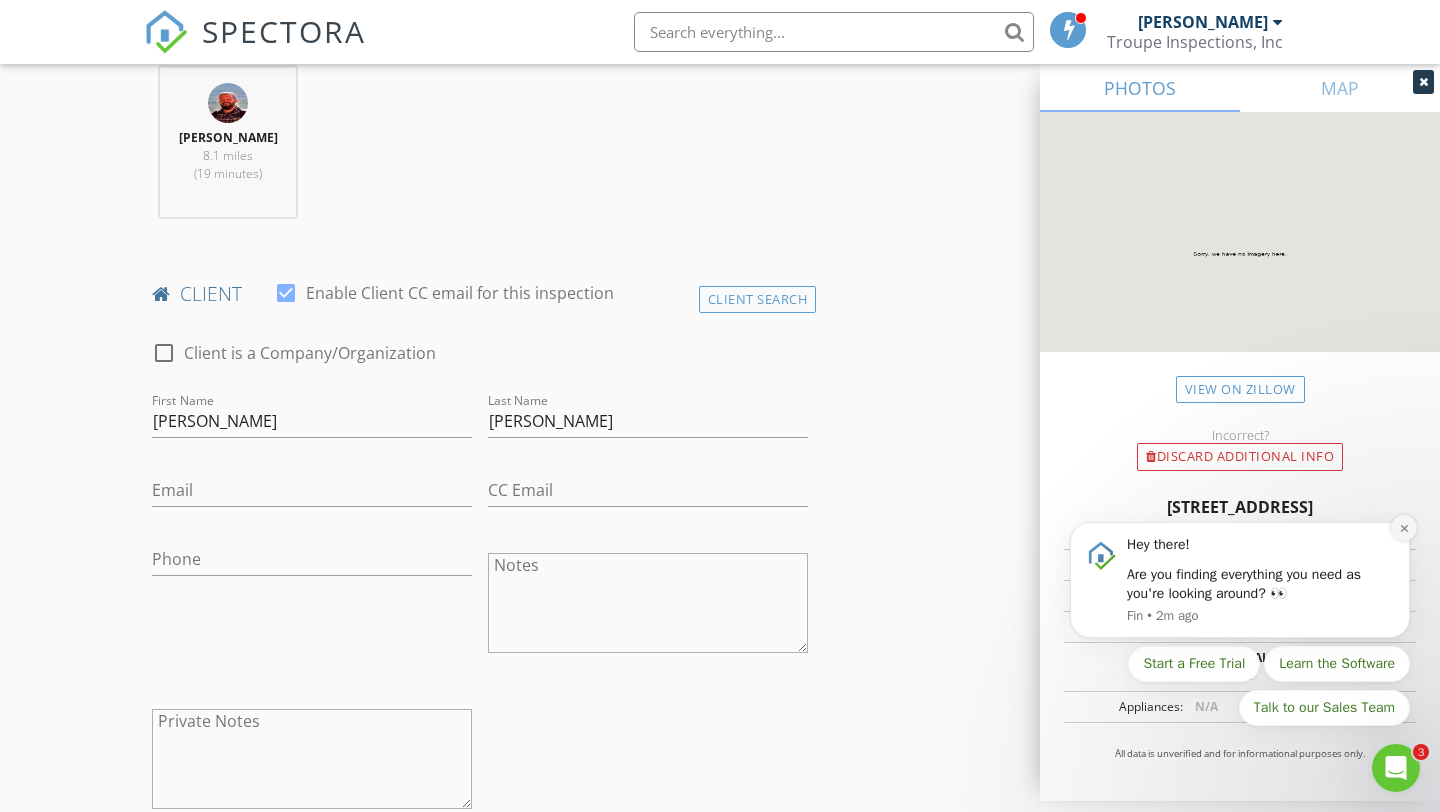 click at bounding box center (1404, 528) 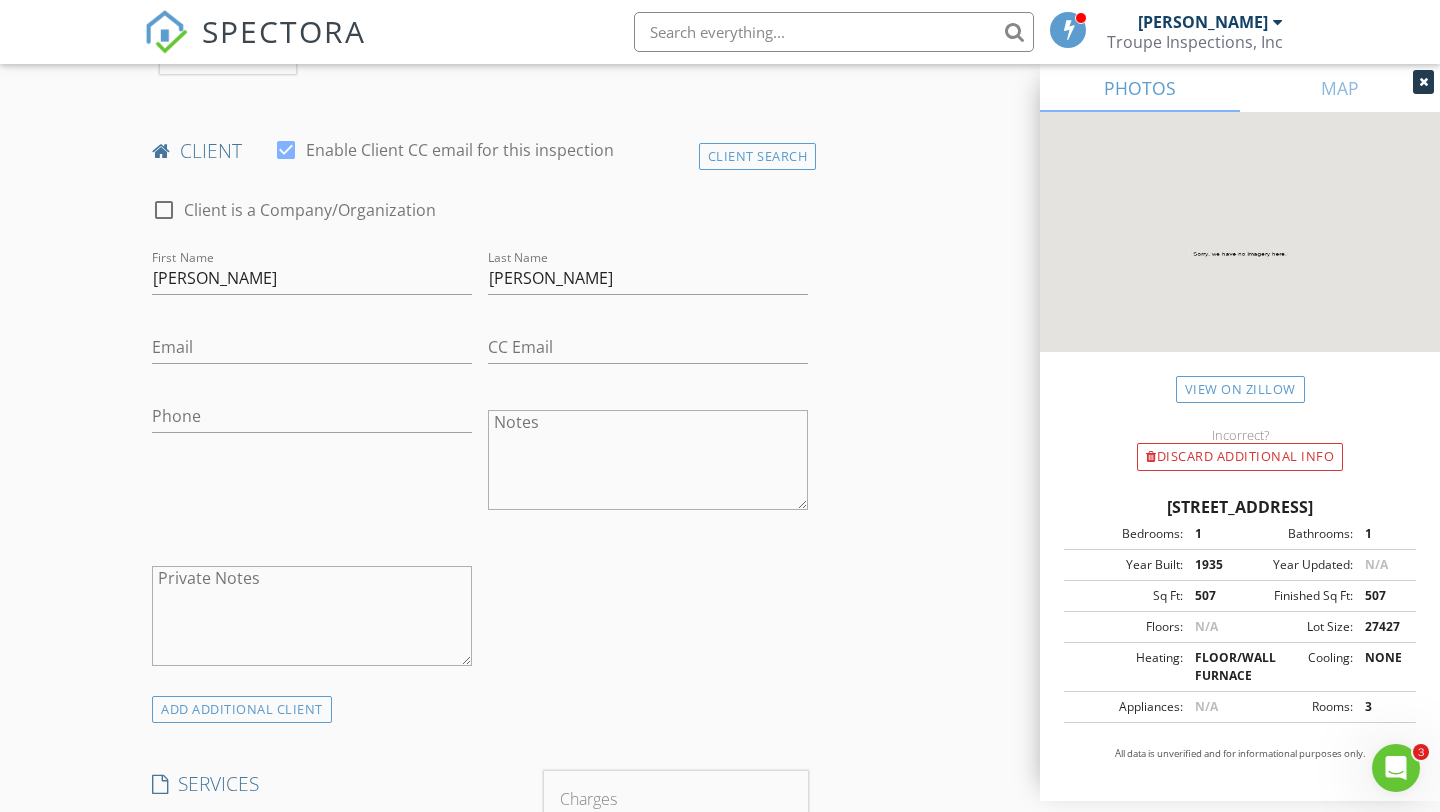 scroll, scrollTop: 960, scrollLeft: 0, axis: vertical 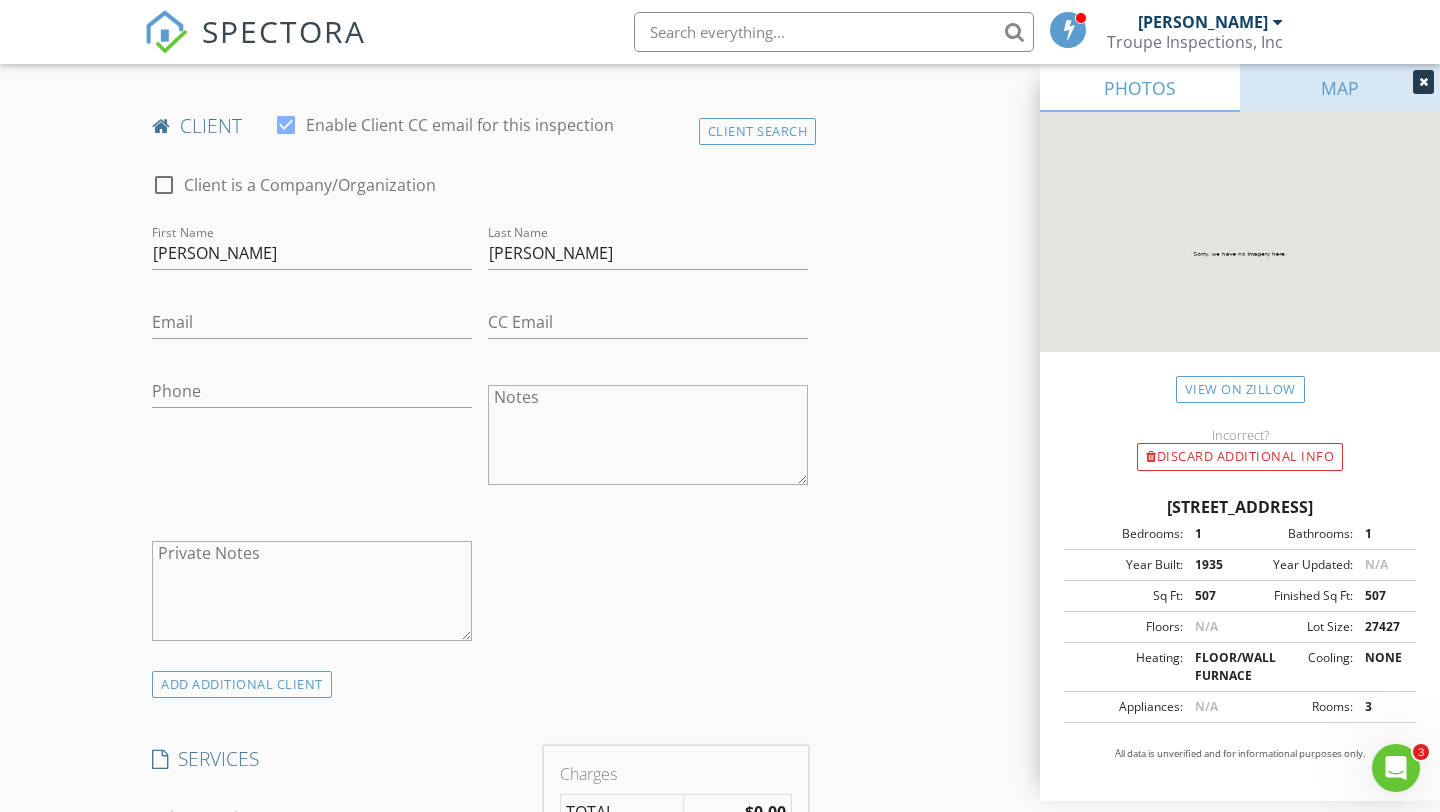 click on "MAP" at bounding box center [1340, 88] 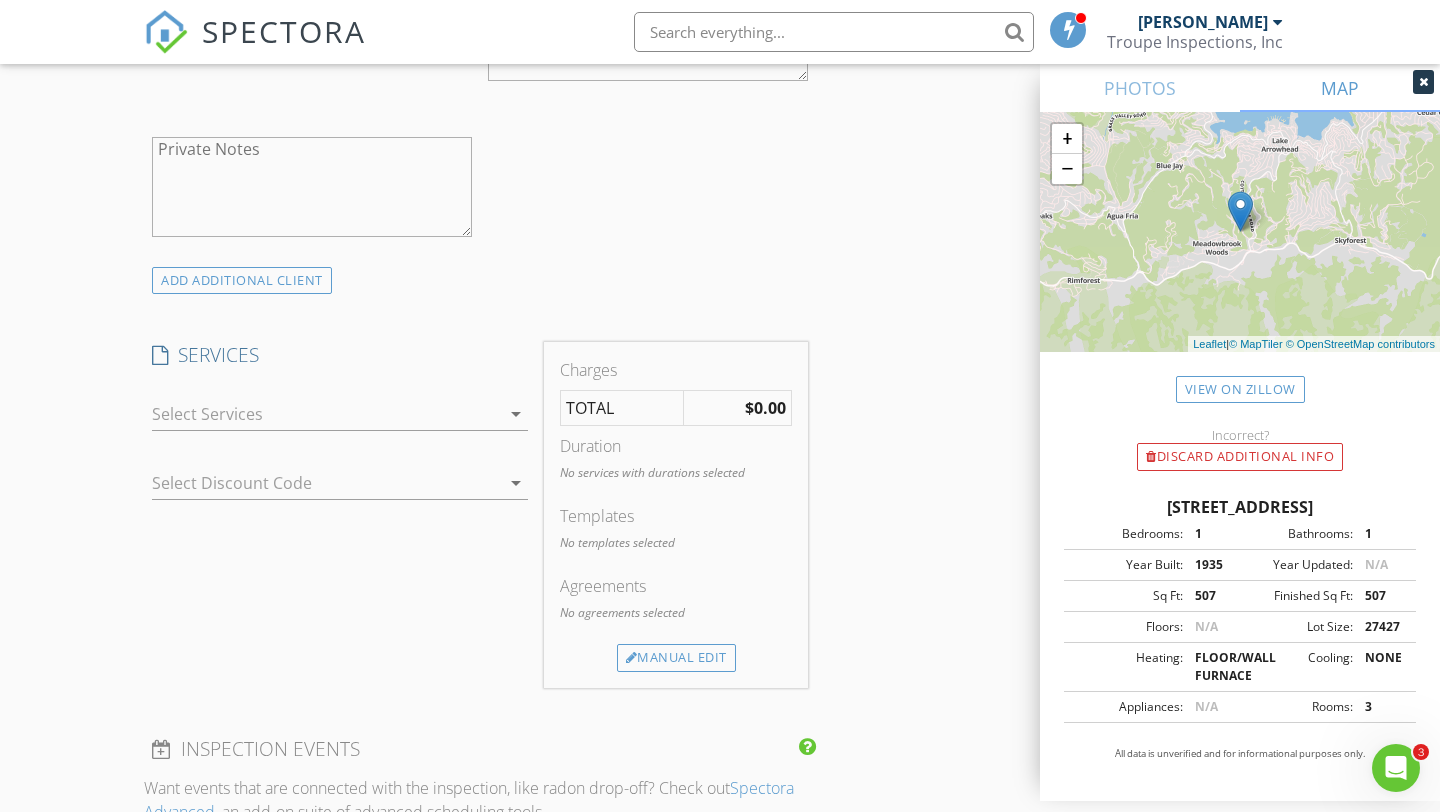 scroll, scrollTop: 1380, scrollLeft: 0, axis: vertical 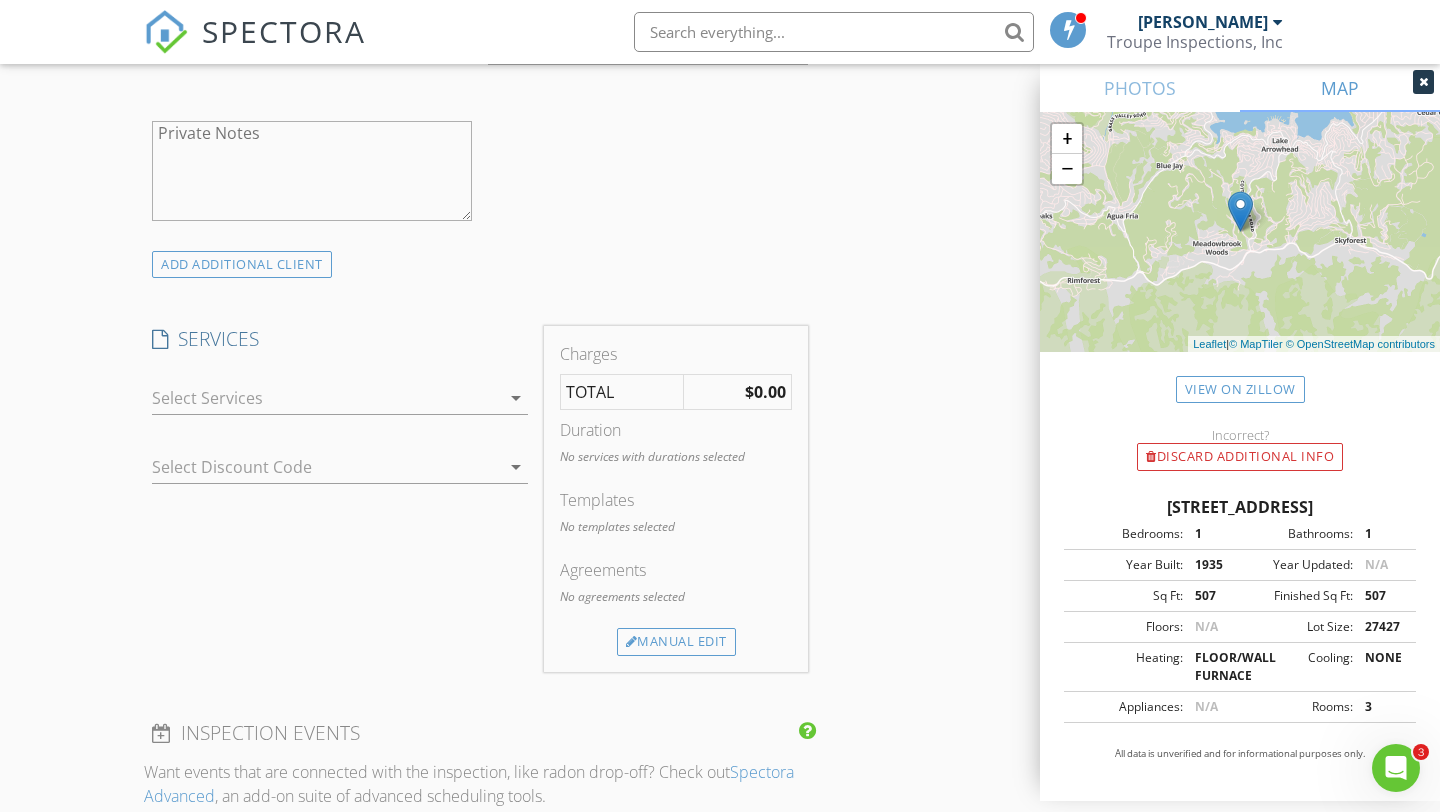 click on "arrow_drop_down" at bounding box center [516, 398] 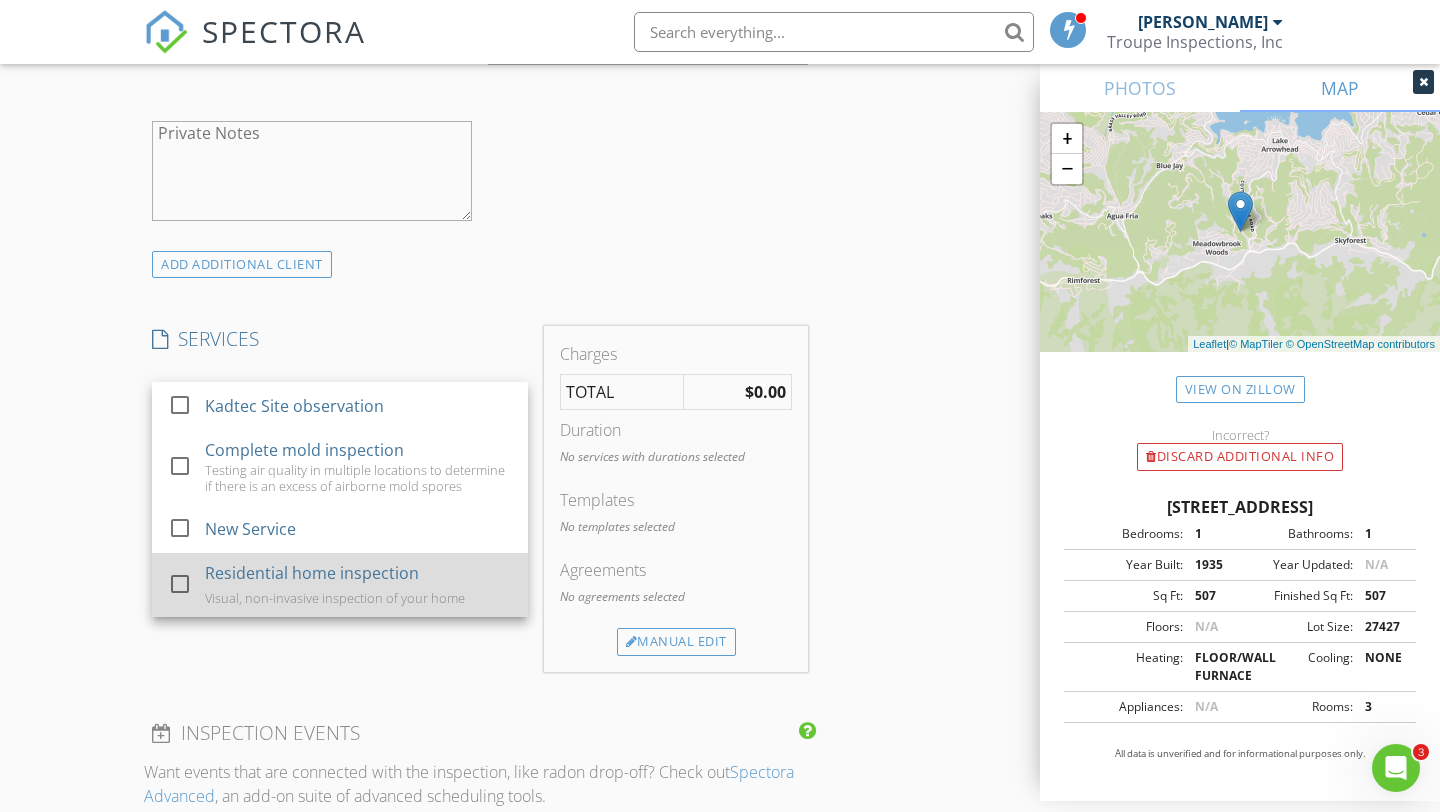 click at bounding box center [180, 584] 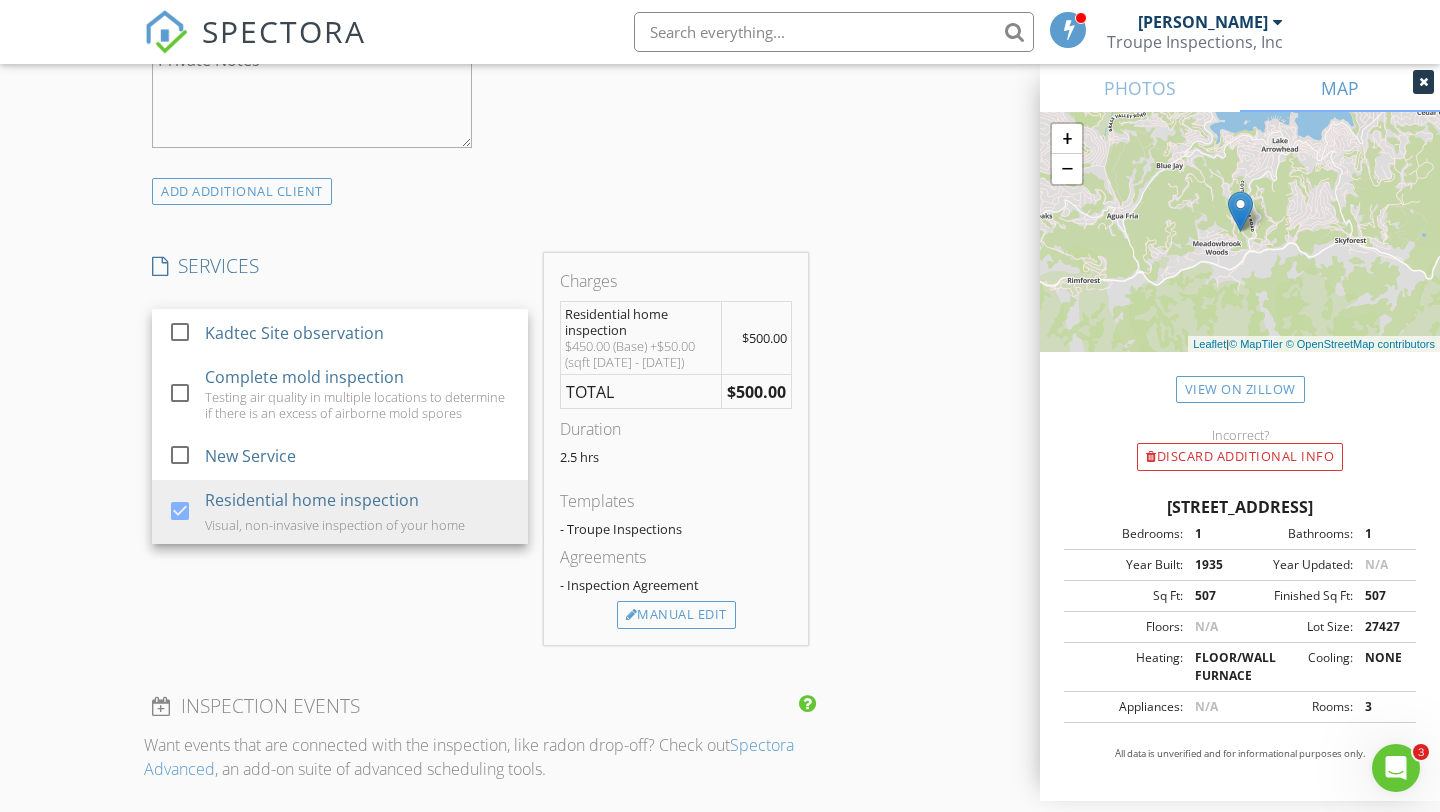 scroll, scrollTop: 1461, scrollLeft: 0, axis: vertical 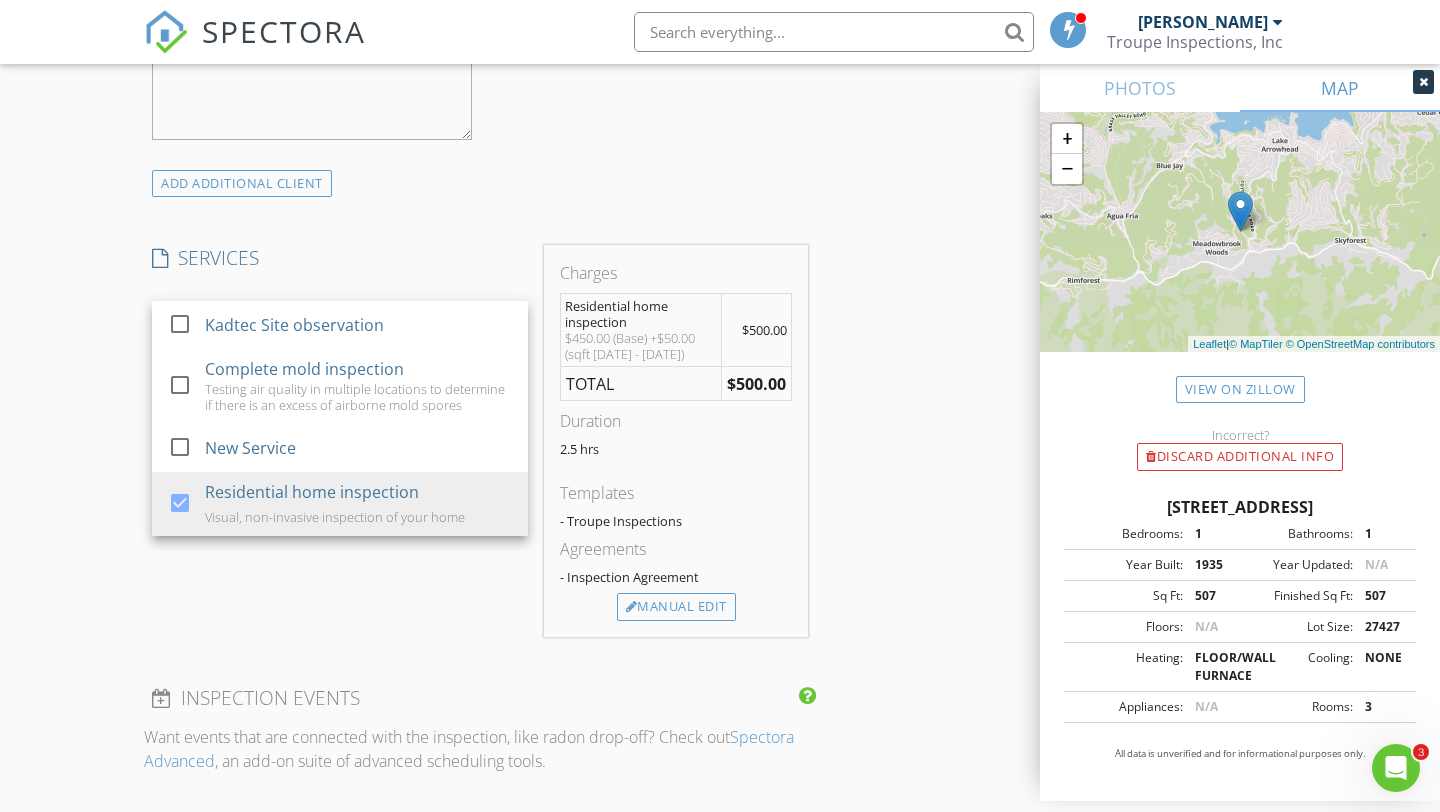 click on "SERVICES
check_box_outline_blank   Kadtec Site observation   check_box_outline_blank   Complete mold inspection   Testing air quality in multiple locations to determine if there is an excess of airborne mold spores check_box_outline_blank   New Service   check_box   Residential home inspection    Visual, non-invasive inspection of your home Residential home inspection  arrow_drop_down   check_box_outline_blank   Complete mold inspection   check_box_outline_blank   Pool or Spa Inspection   Visual inspection only of pool and spa equipment check_box_outline_blank   Limited mold inspection   Non-invasive visual examination and sampling in a specific and agreed upon area of the structure  check_box_outline_blank   Dock and boathouse inspection    Visual, non-invasive inspection of your dock, boat house, slip and gang plank   check_box_outline_blank   Kadtec Structural Site Observation   Residential home inspection  Options arrow_drop_down   Select Discount Code arrow_drop_down" at bounding box center (340, 441) 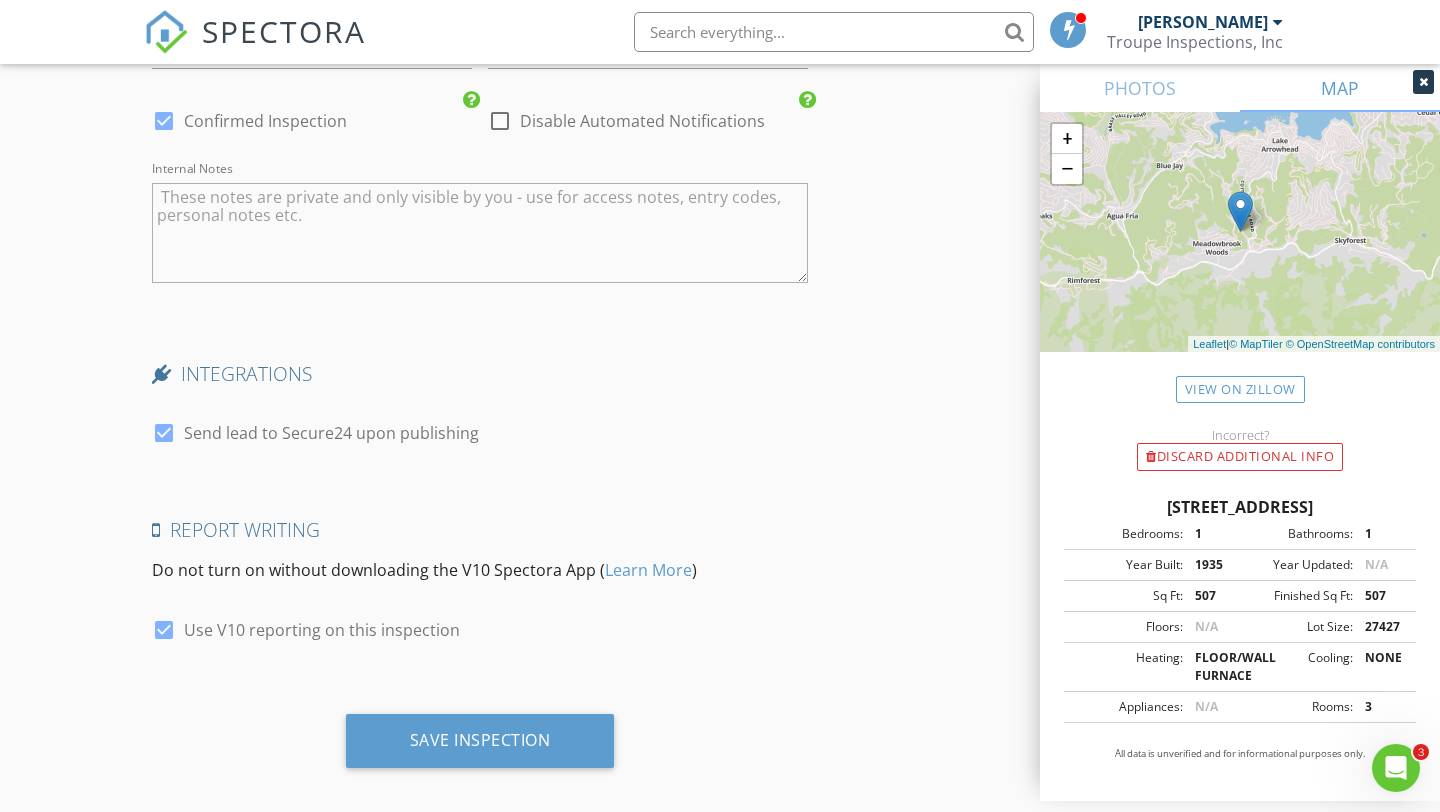 scroll, scrollTop: 2949, scrollLeft: 0, axis: vertical 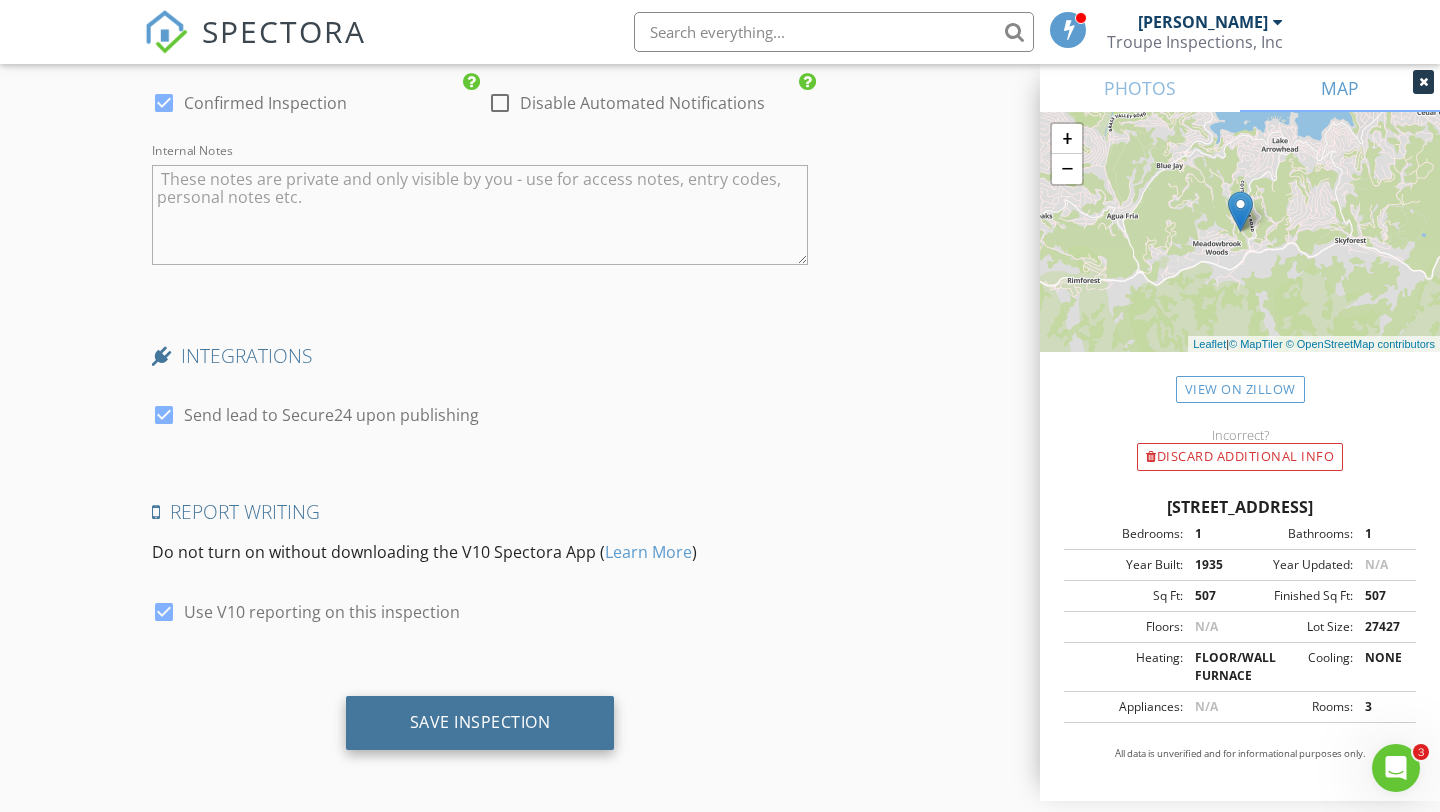 click on "Save Inspection" at bounding box center (480, 722) 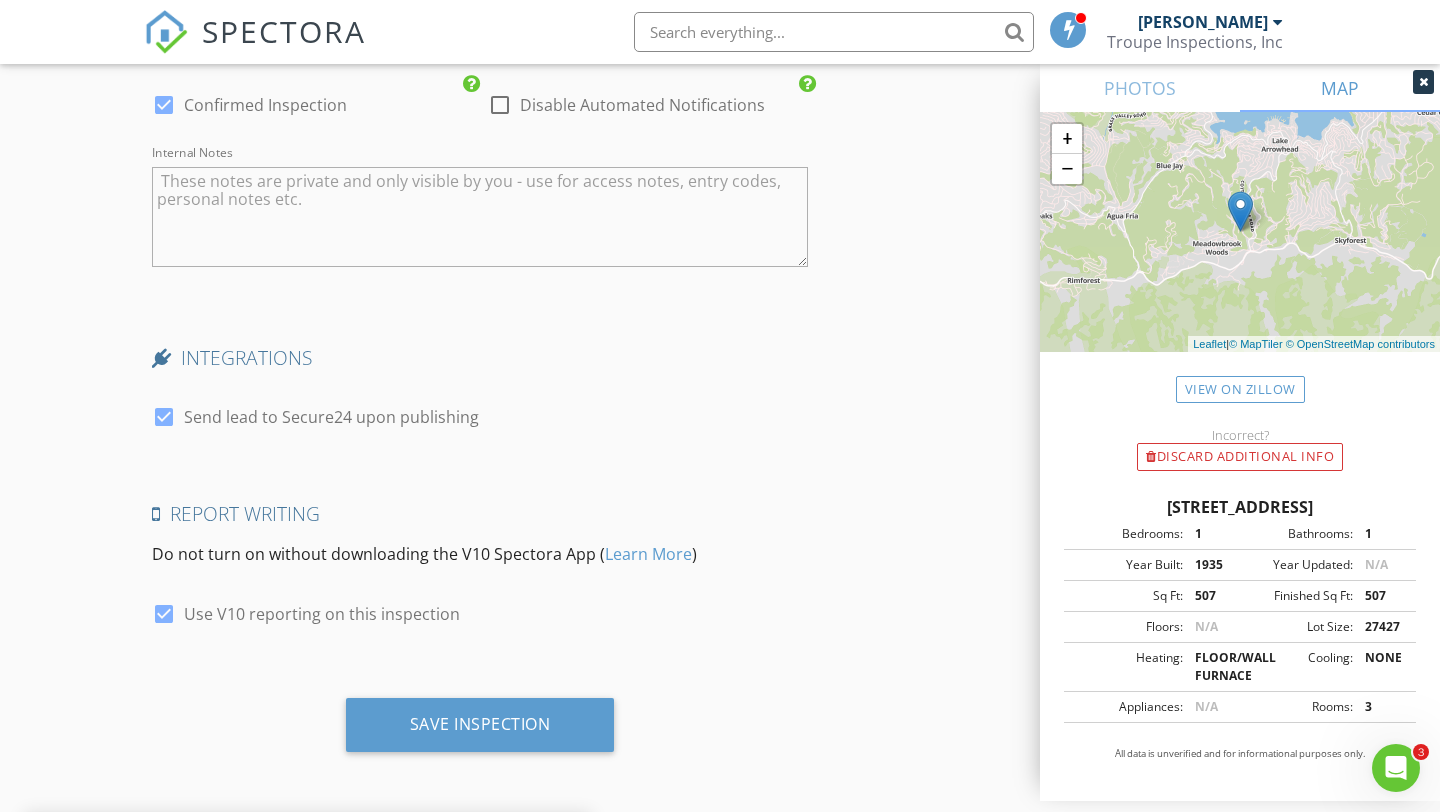 scroll, scrollTop: 2949, scrollLeft: 0, axis: vertical 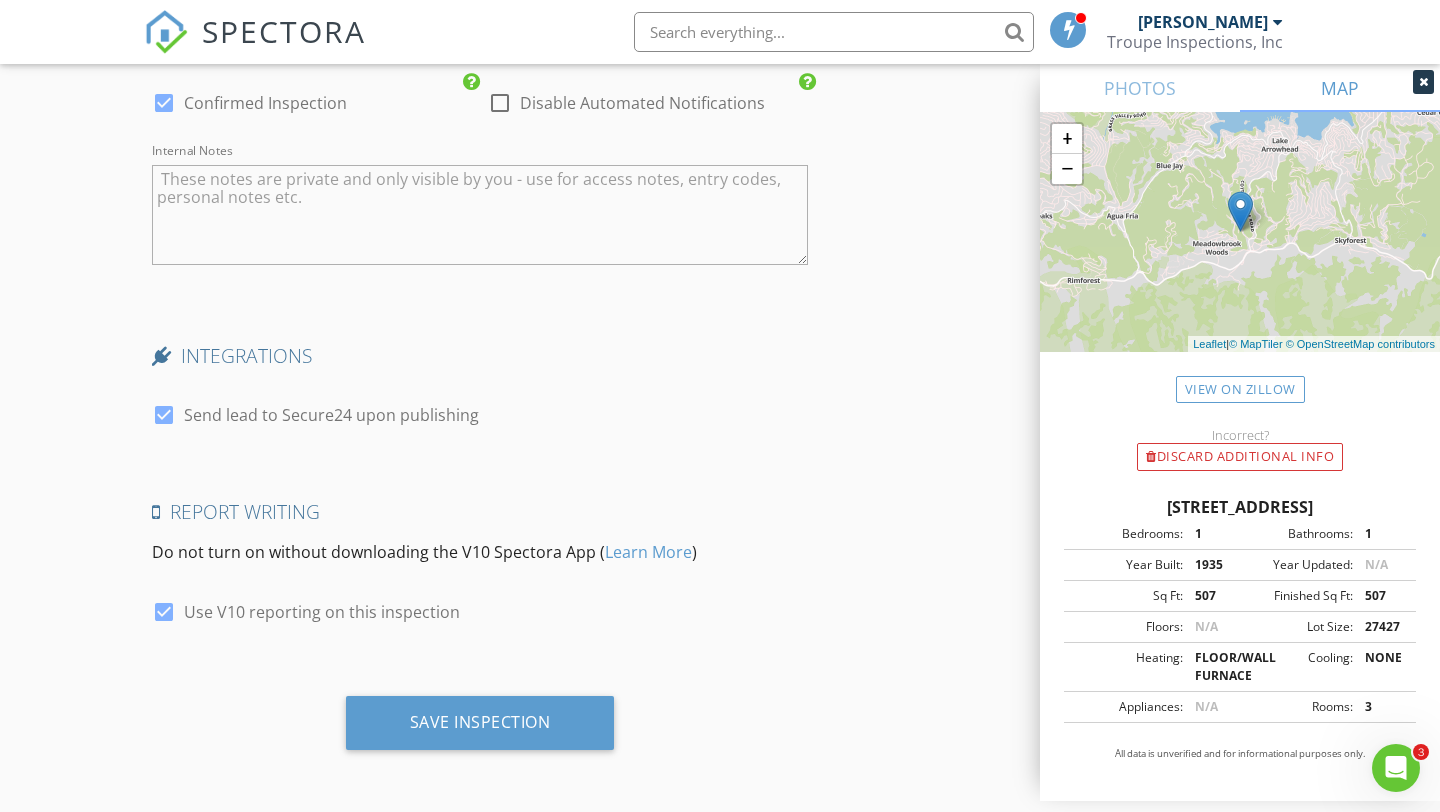 click on "[PERSON_NAME]" at bounding box center [1203, 22] 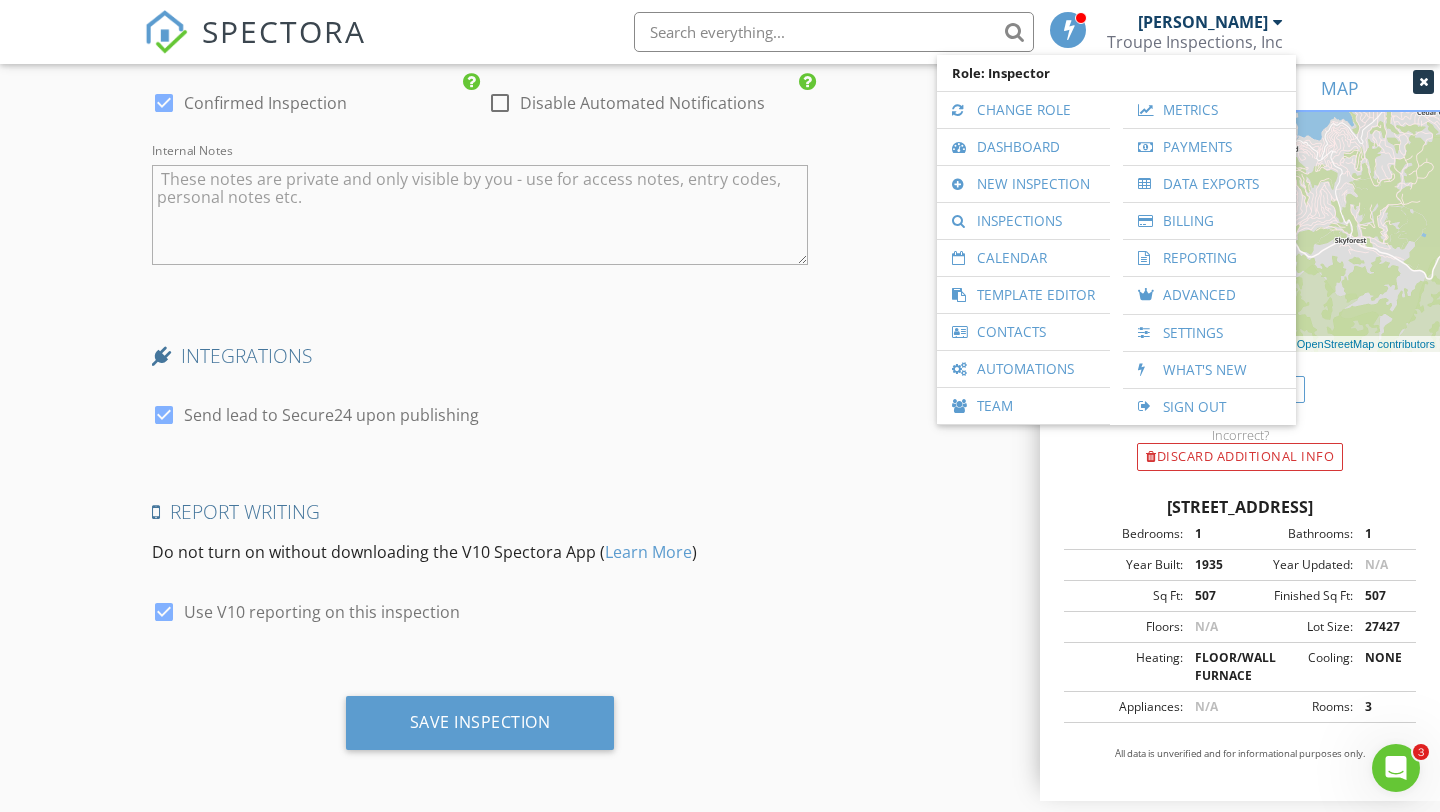 click at bounding box center [1068, 30] 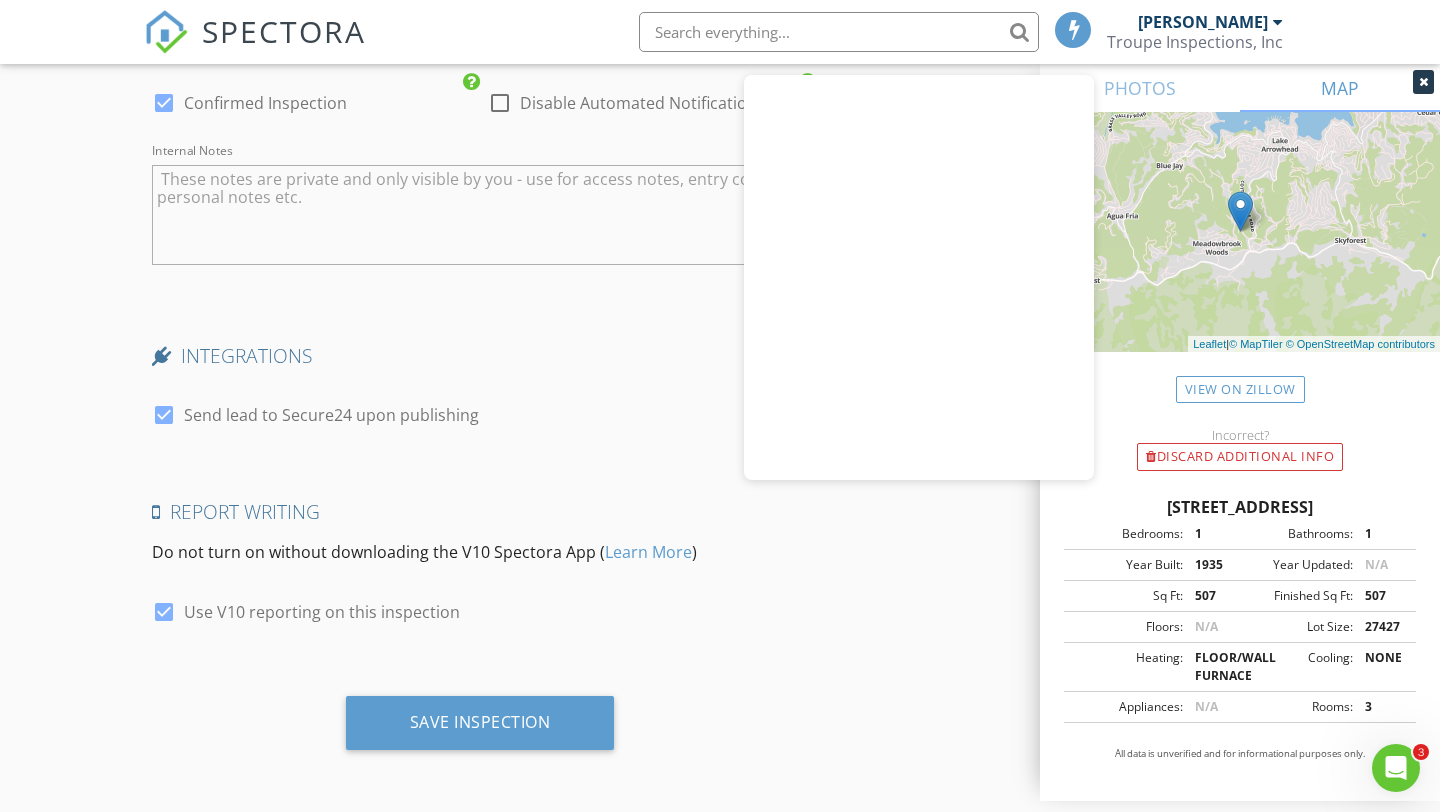 click on "SPECTORA" at bounding box center (284, 31) 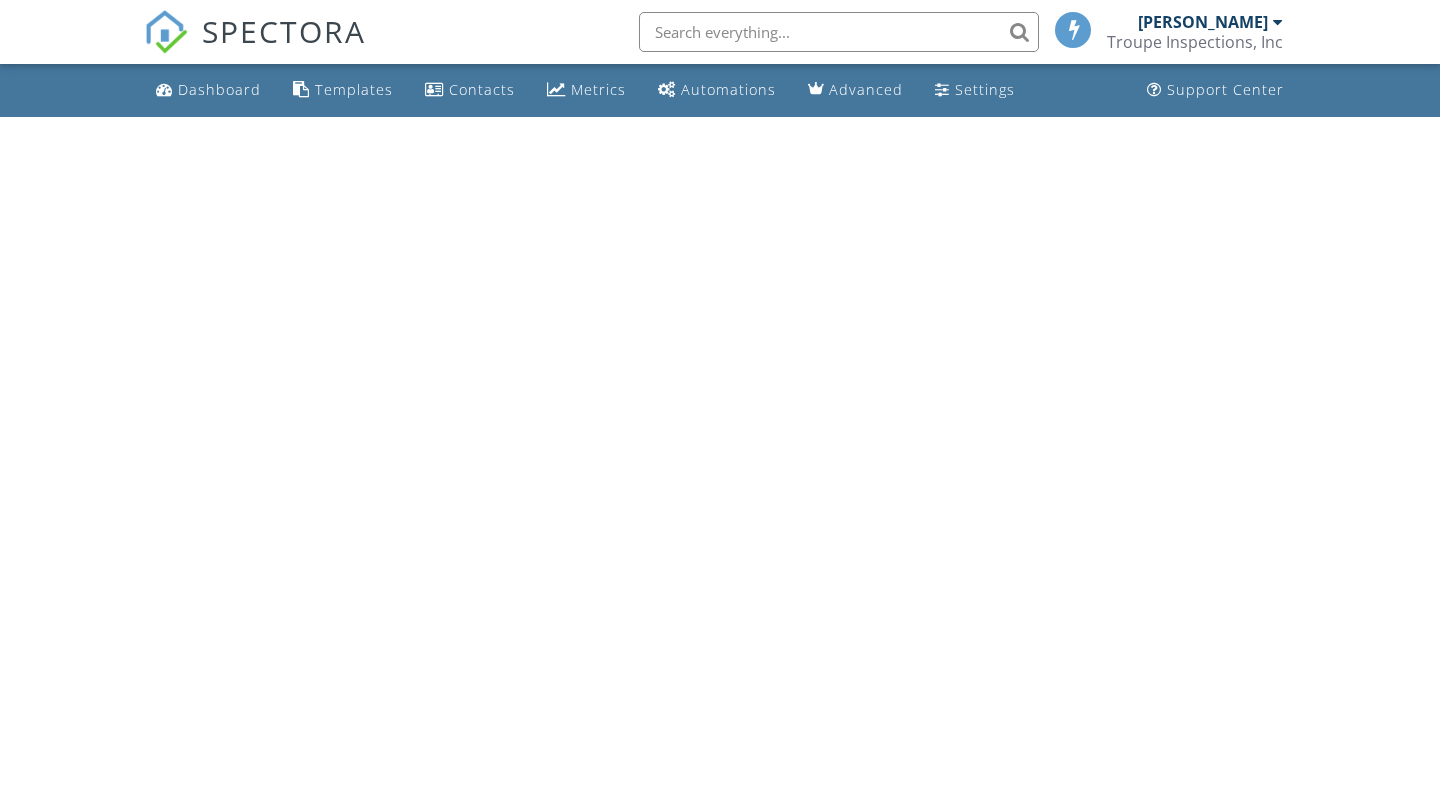 scroll, scrollTop: 0, scrollLeft: 0, axis: both 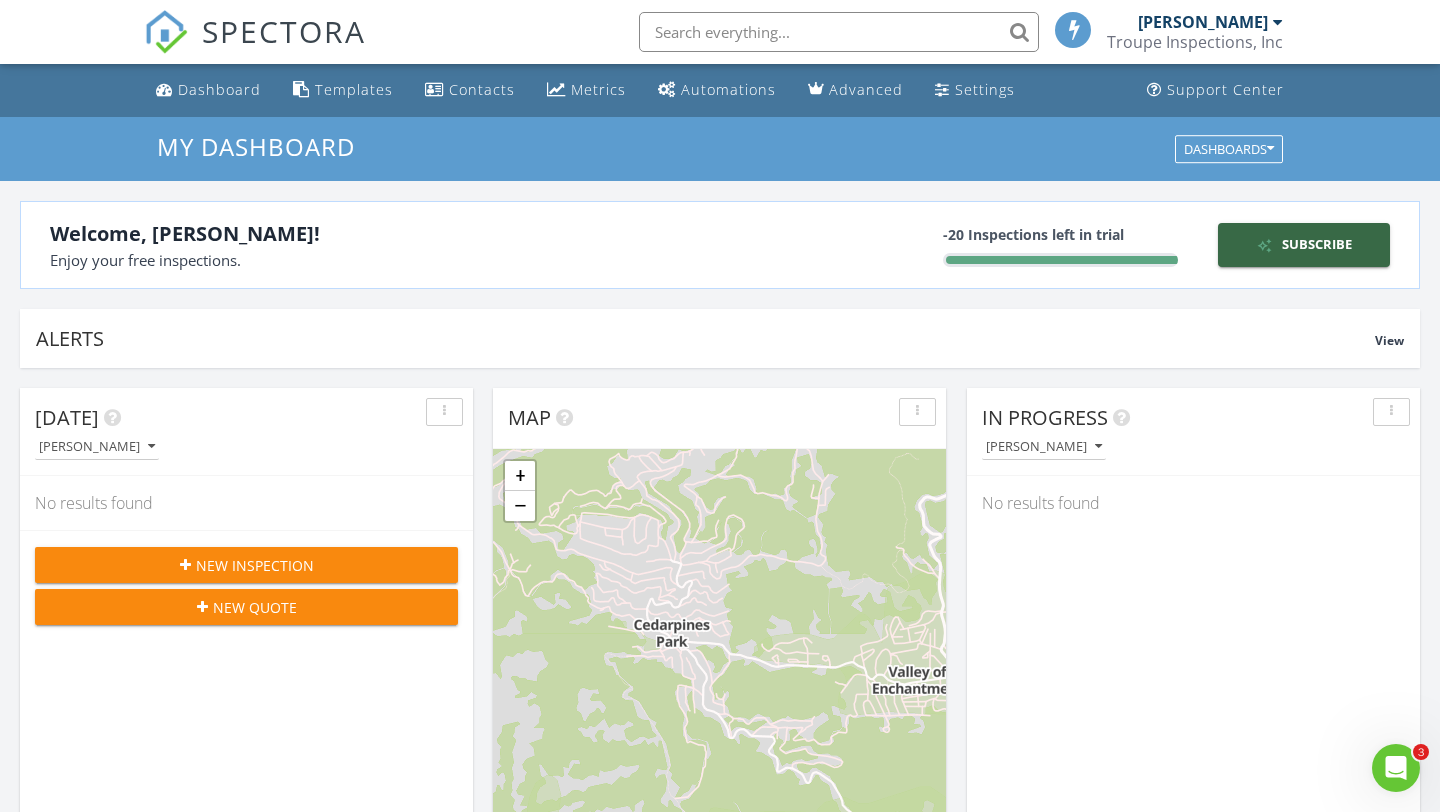 click on "Subscribe" at bounding box center [1304, 245] 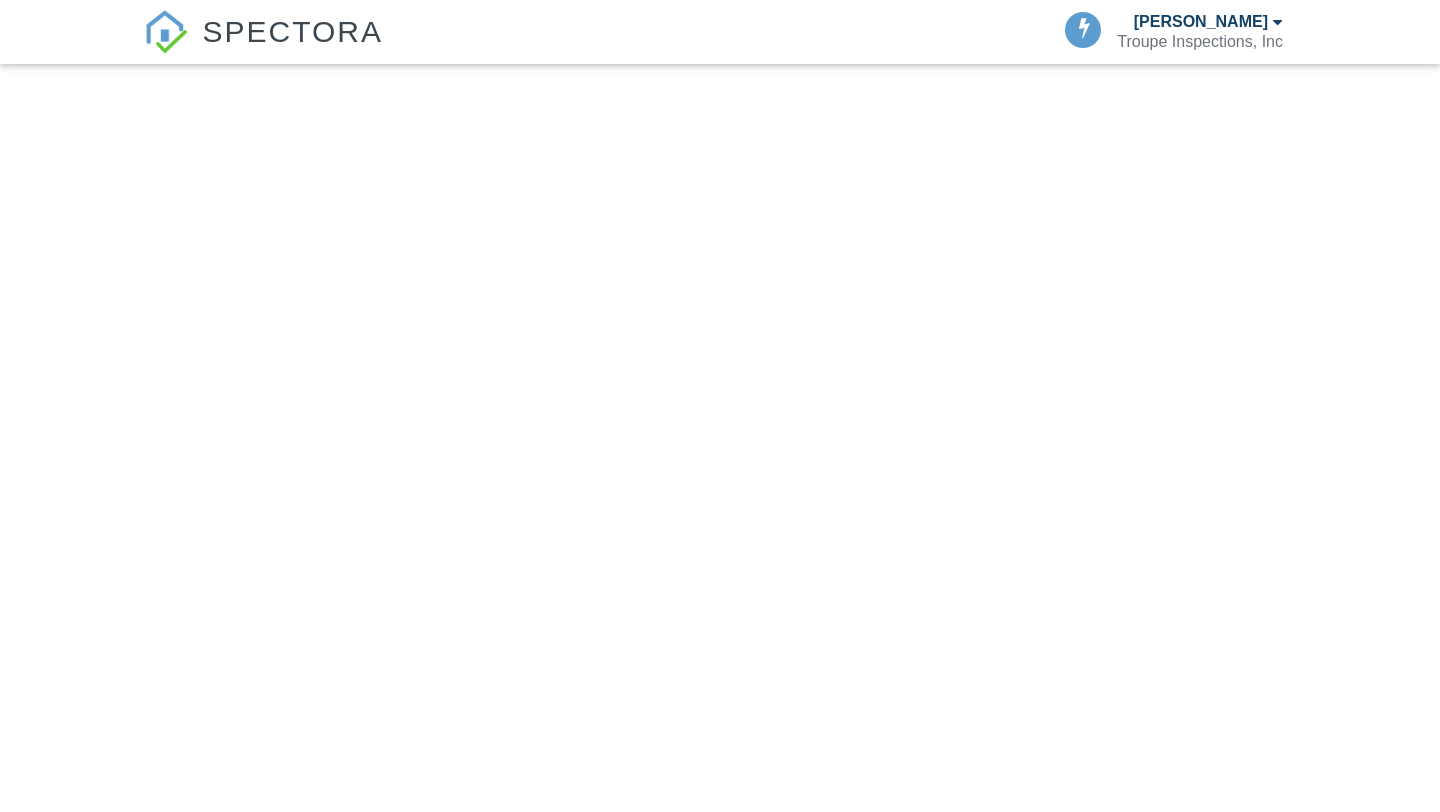 scroll, scrollTop: 0, scrollLeft: 0, axis: both 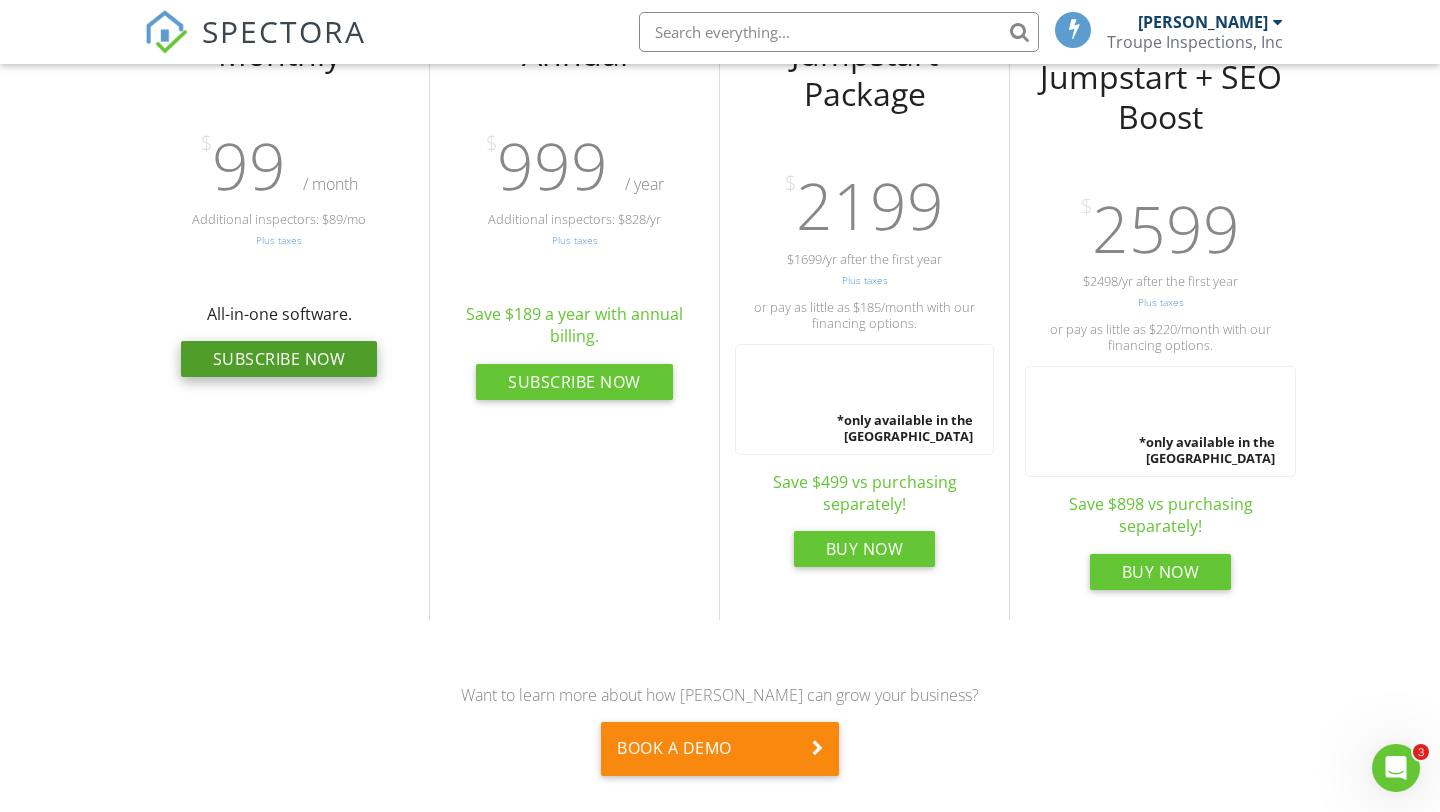 click on "Subscribe Now" at bounding box center (279, 359) 